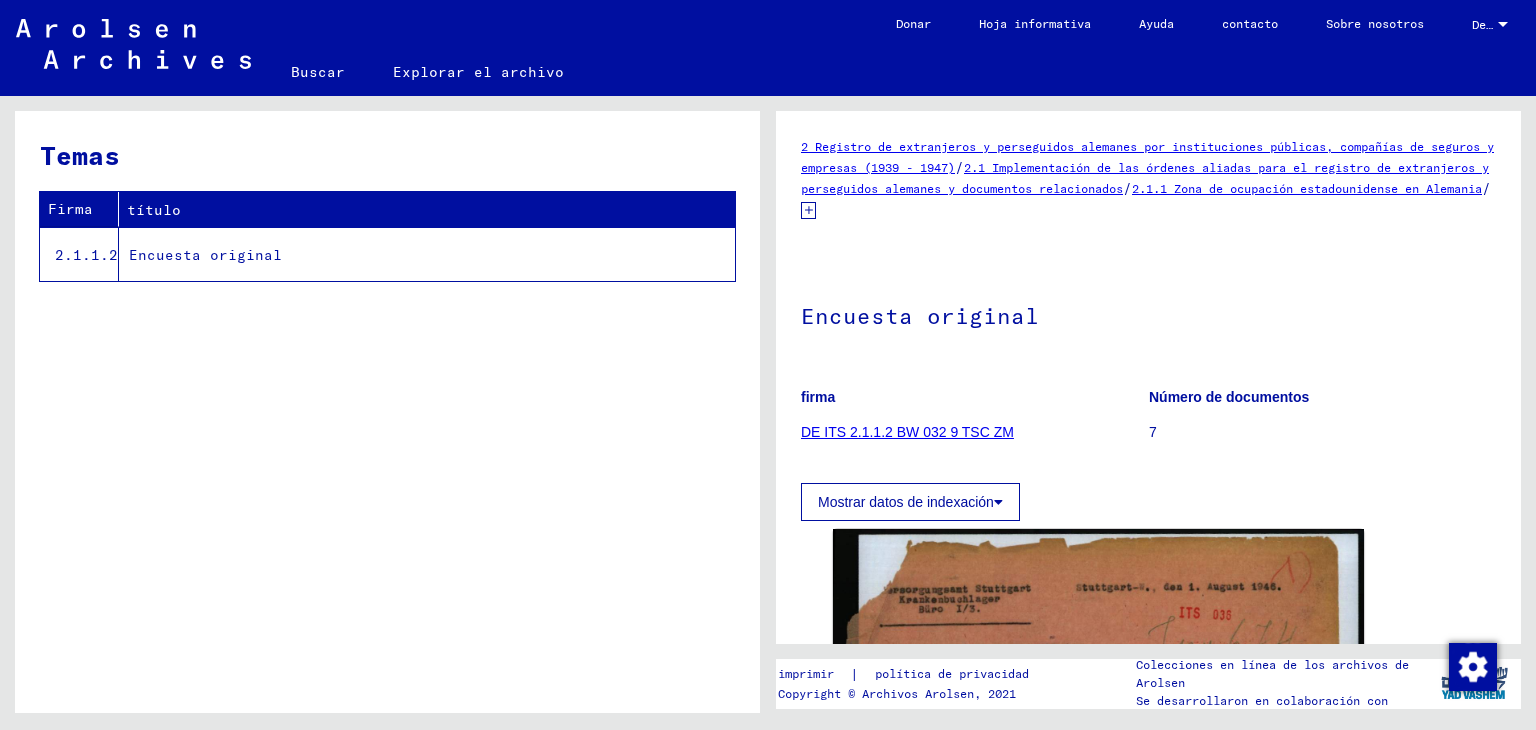 scroll, scrollTop: 0, scrollLeft: 0, axis: both 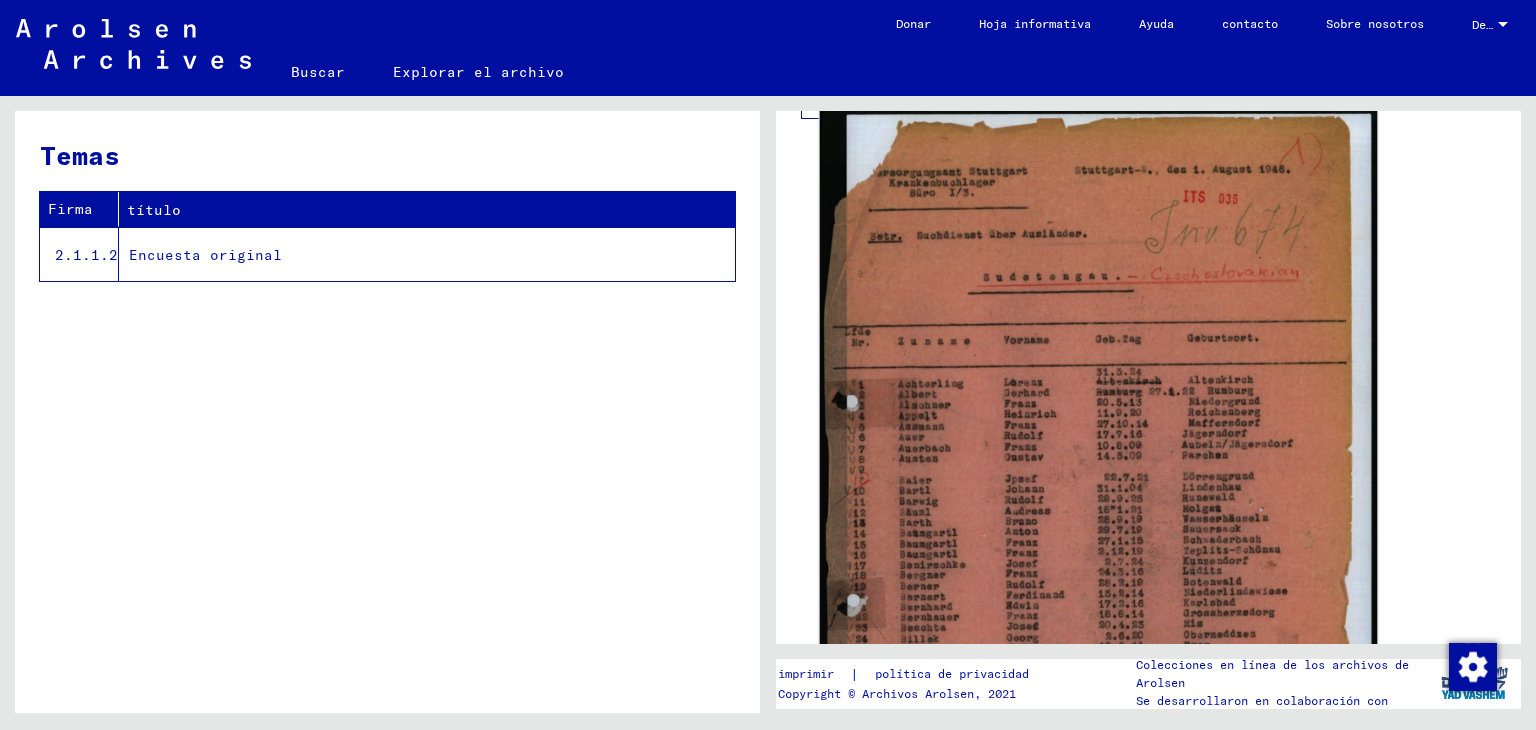 click 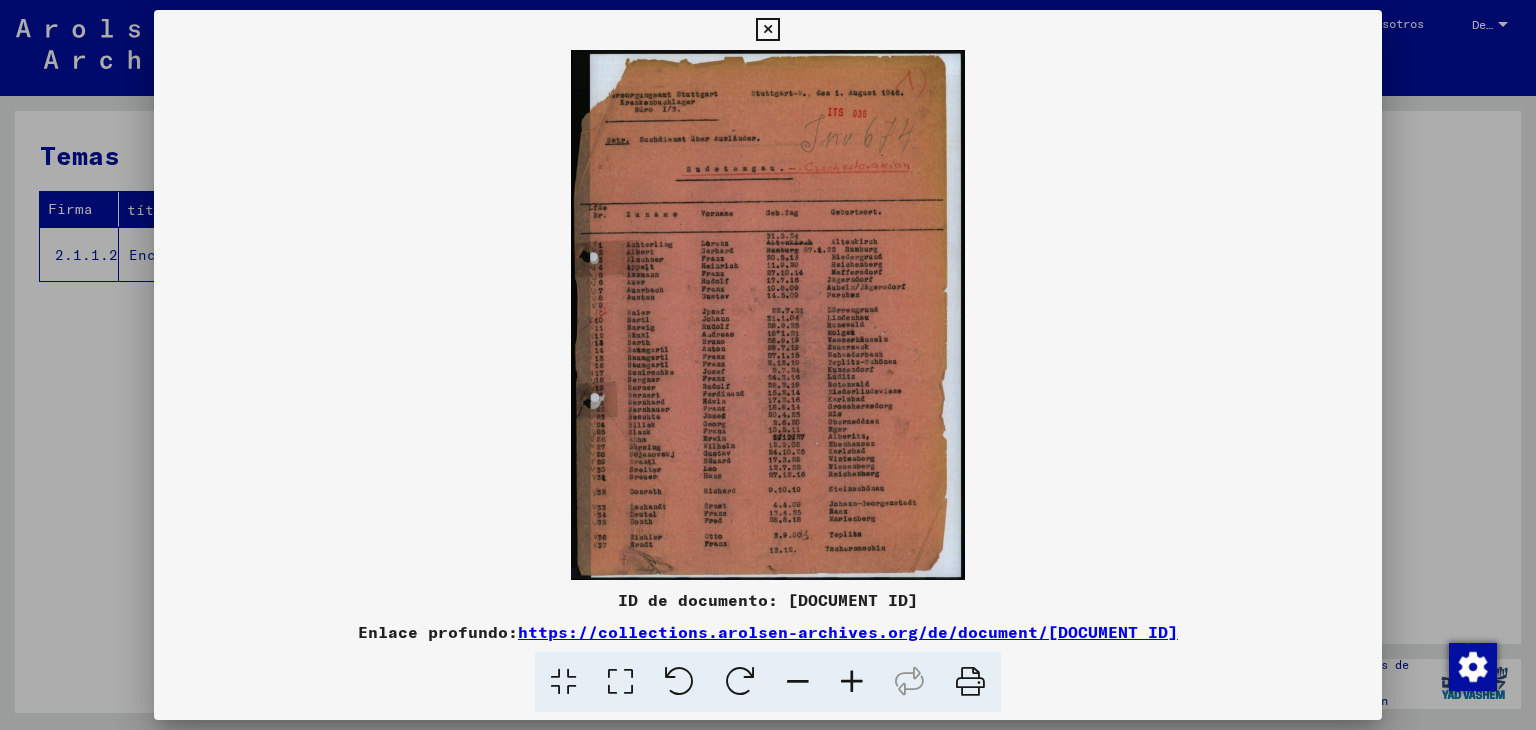 click at bounding box center [852, 682] 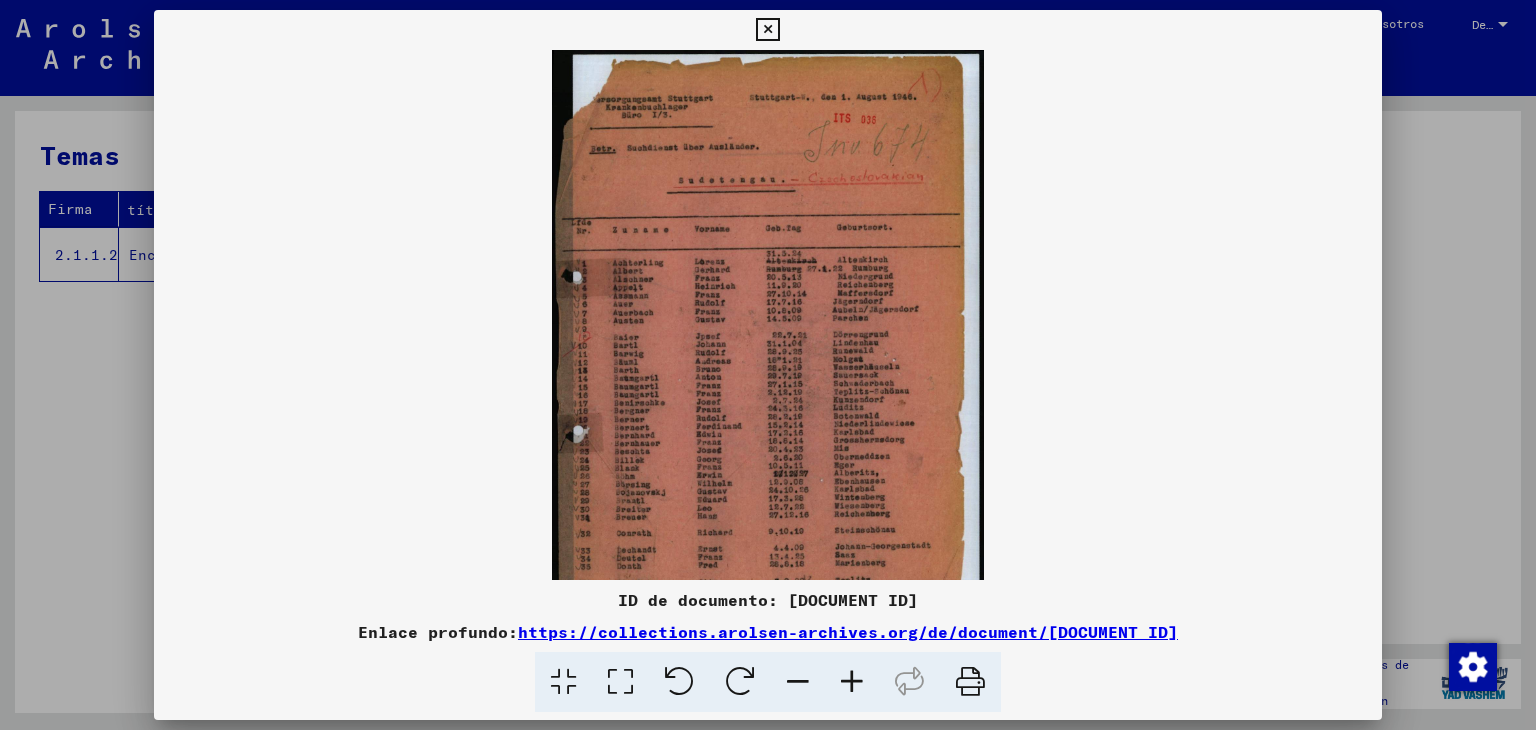 click at bounding box center (852, 682) 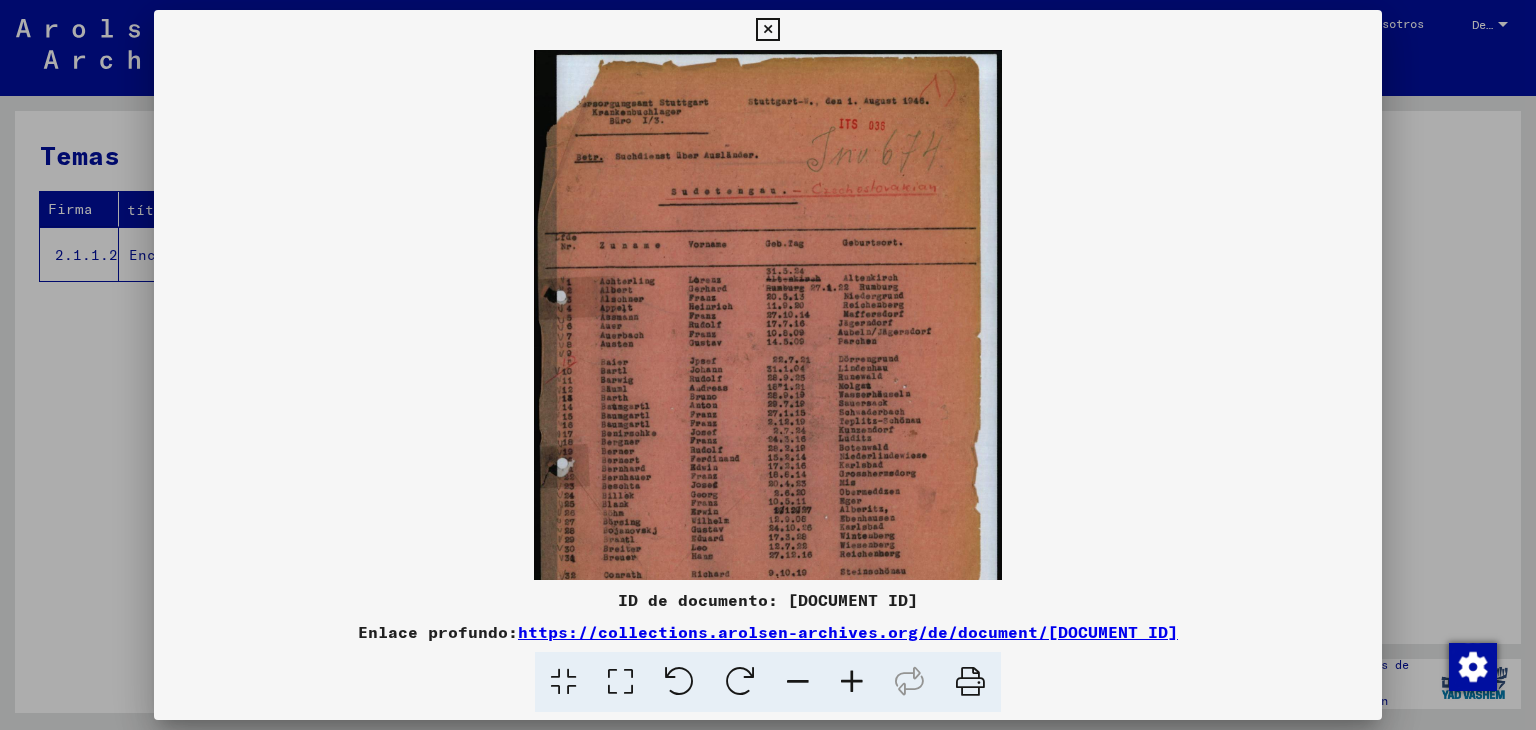 click at bounding box center (852, 682) 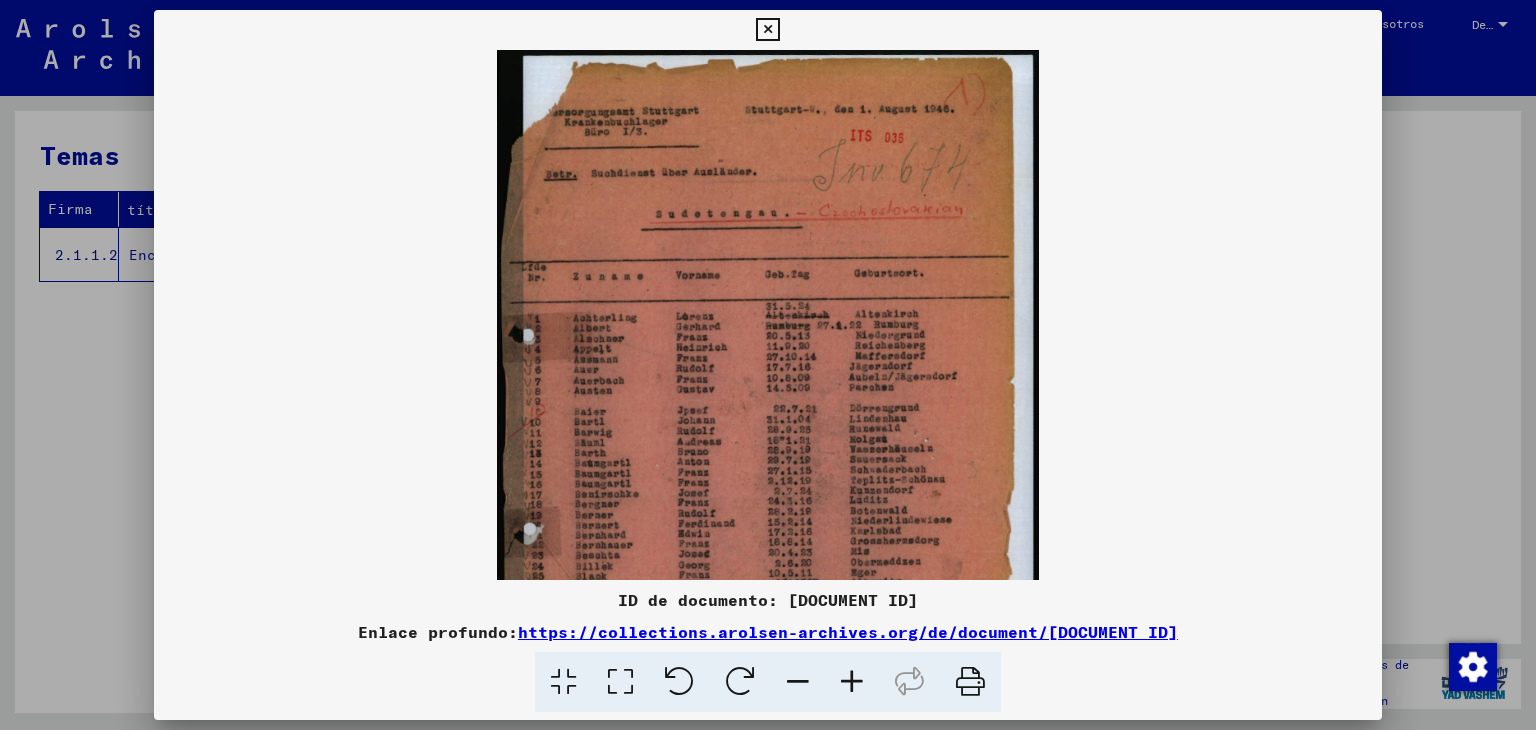 click at bounding box center (852, 682) 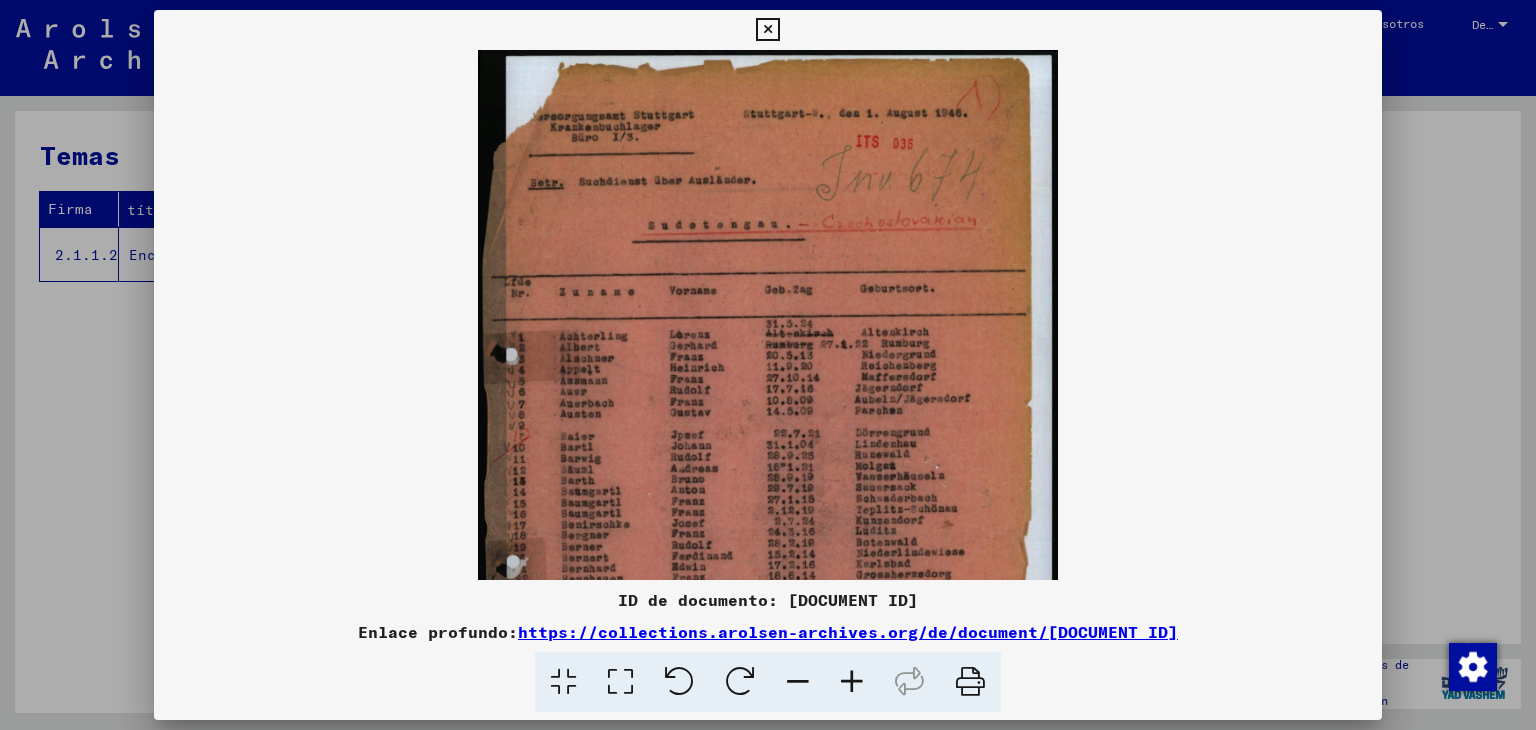click at bounding box center [852, 682] 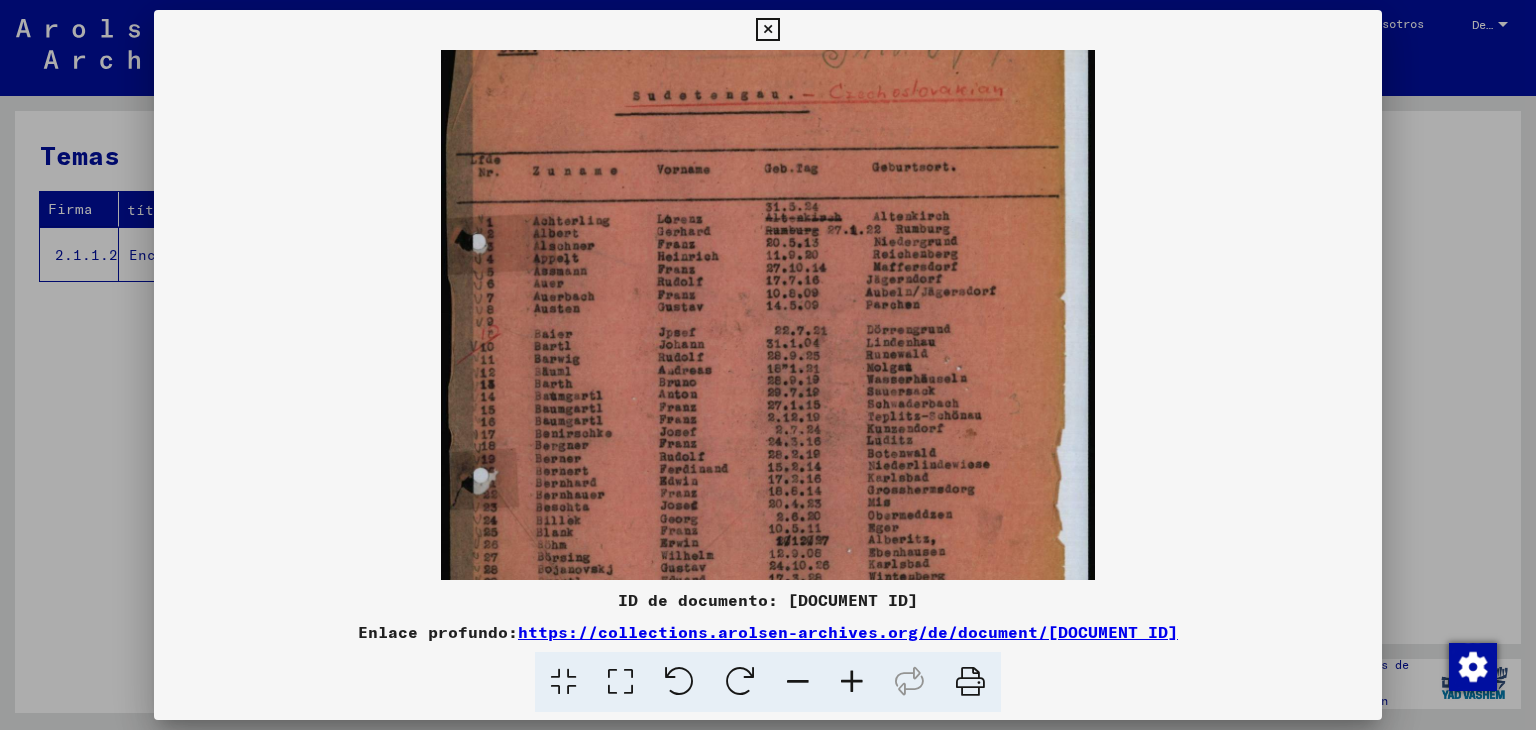 scroll, scrollTop: 332, scrollLeft: 0, axis: vertical 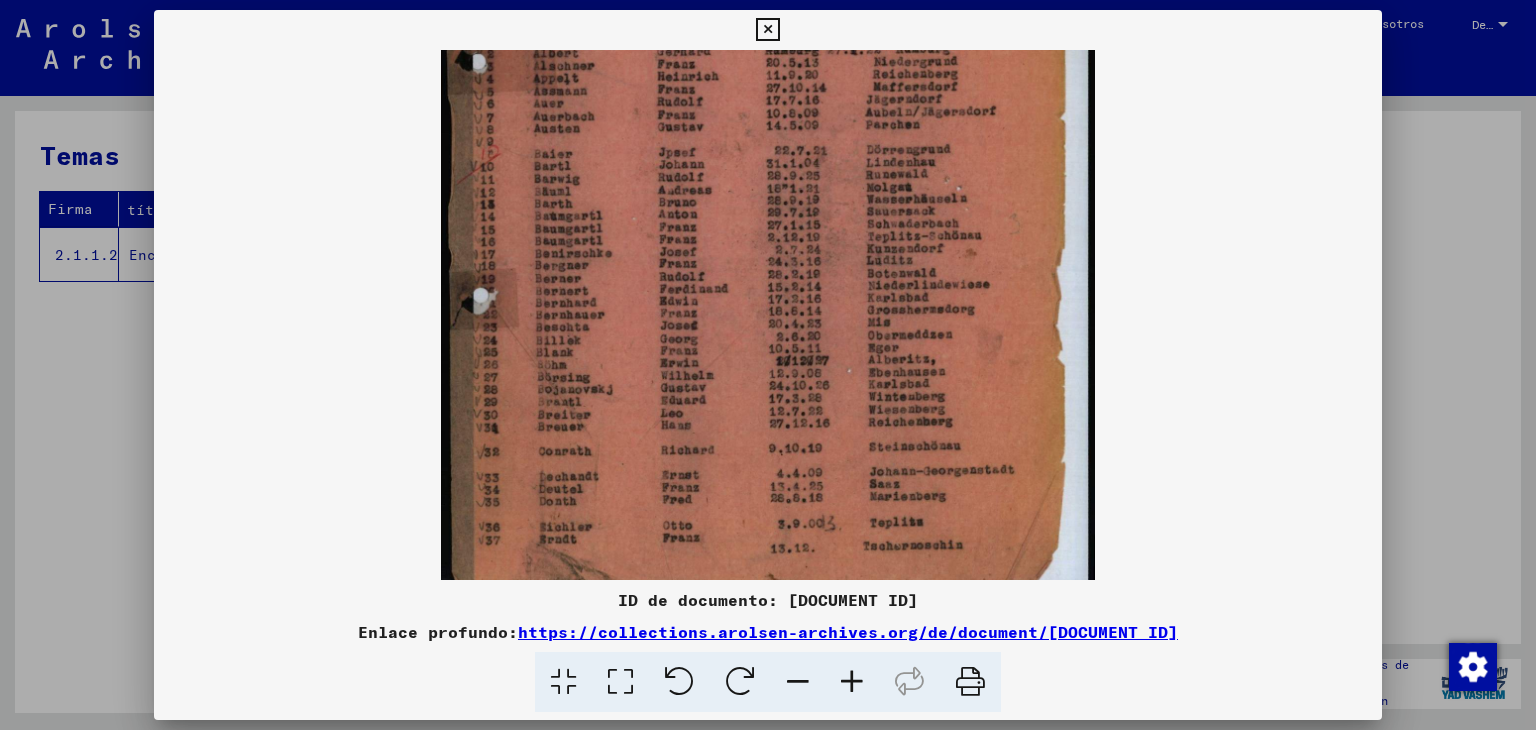 drag, startPoint x: 714, startPoint y: 423, endPoint x: 750, endPoint y: 111, distance: 314.07007 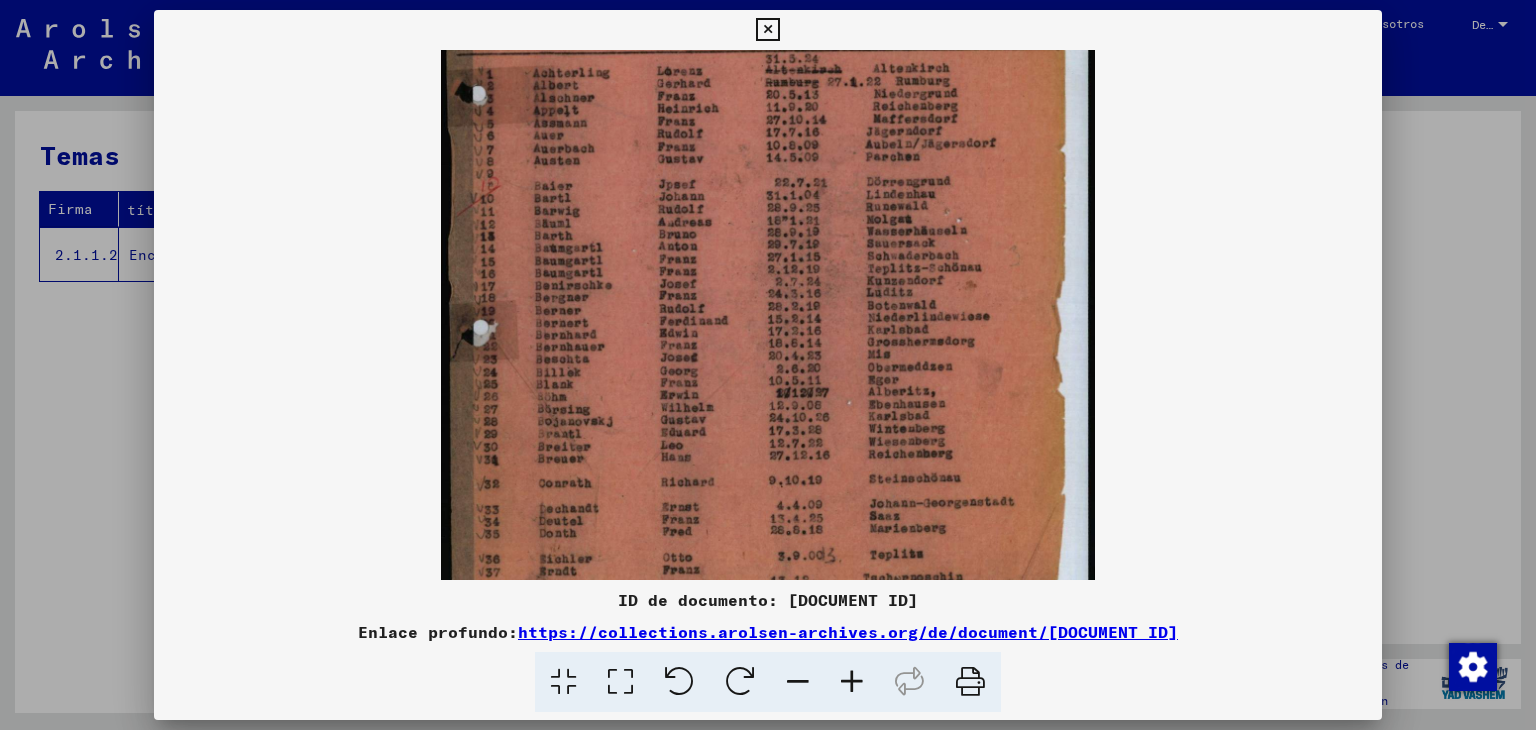 scroll, scrollTop: 349, scrollLeft: 0, axis: vertical 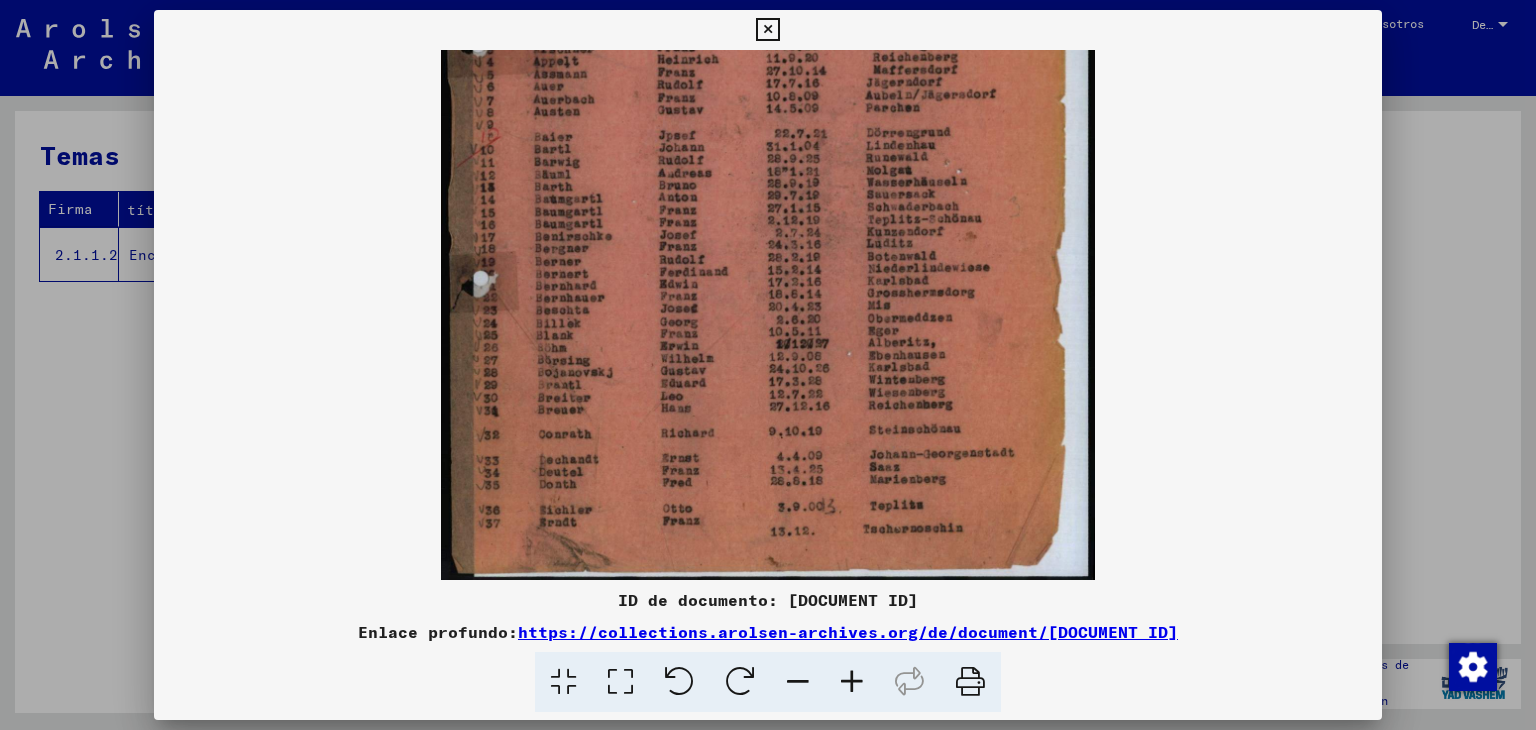 drag, startPoint x: 807, startPoint y: 357, endPoint x: 798, endPoint y: 276, distance: 81.49847 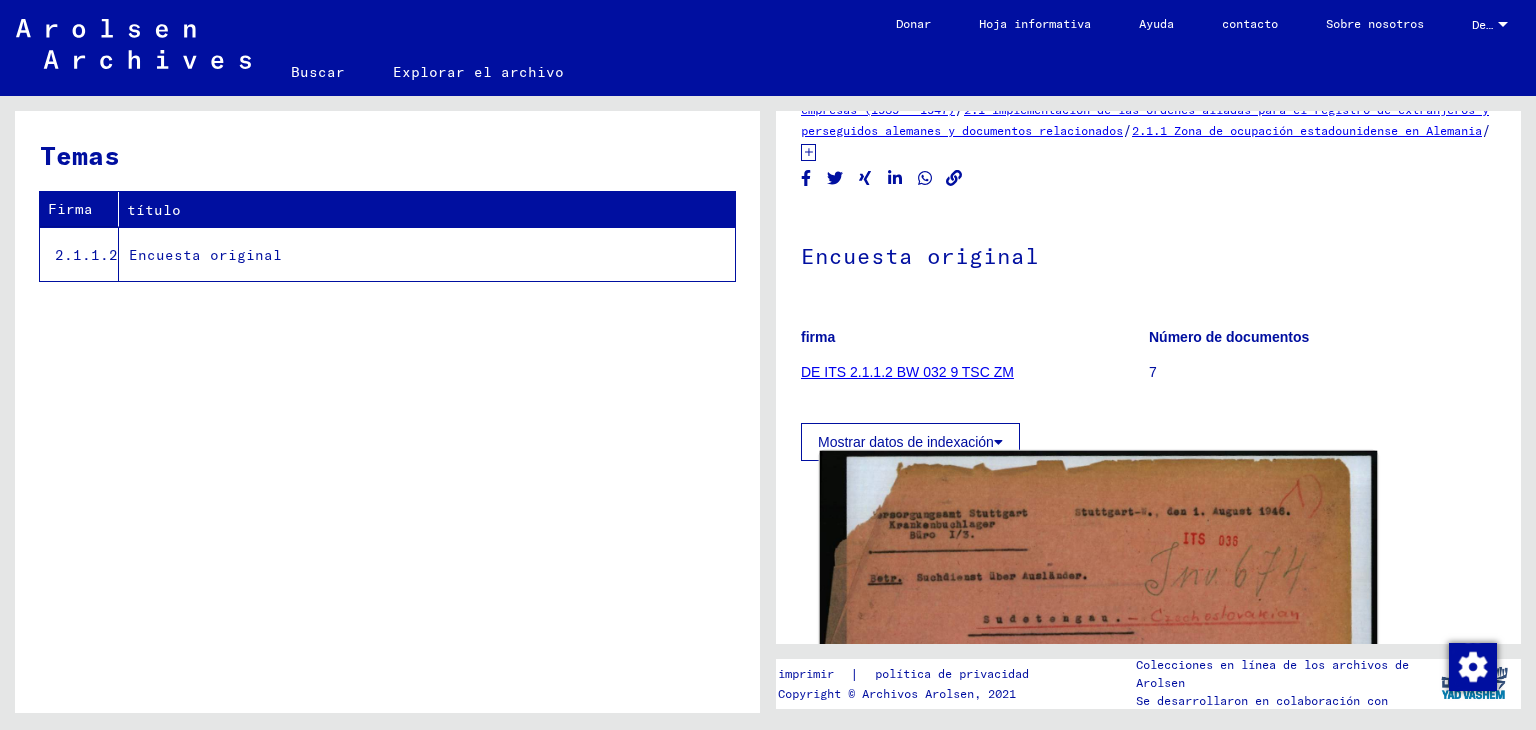scroll, scrollTop: 0, scrollLeft: 0, axis: both 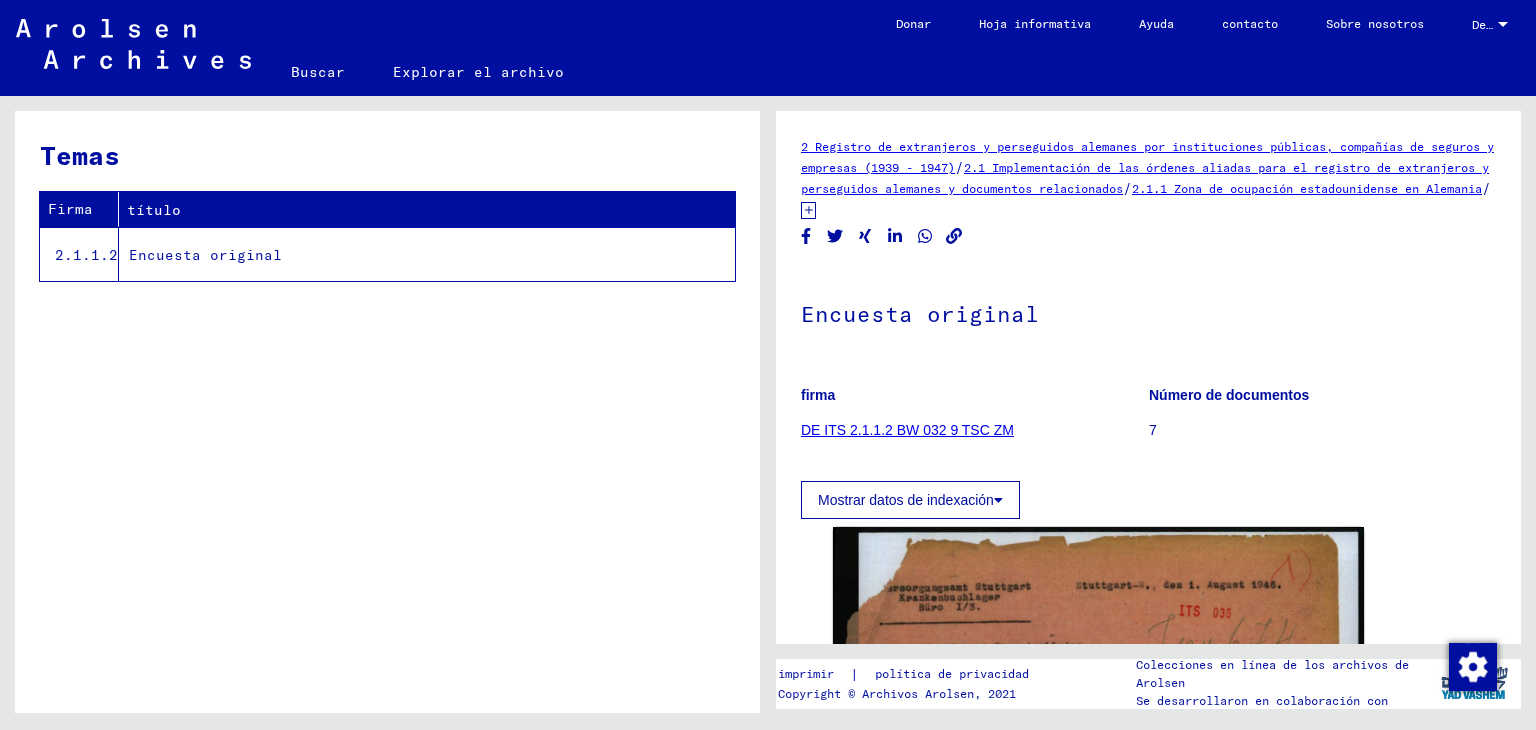 click on "DE ITS 2.1.1.2 BW 032 9 TSC ZM" 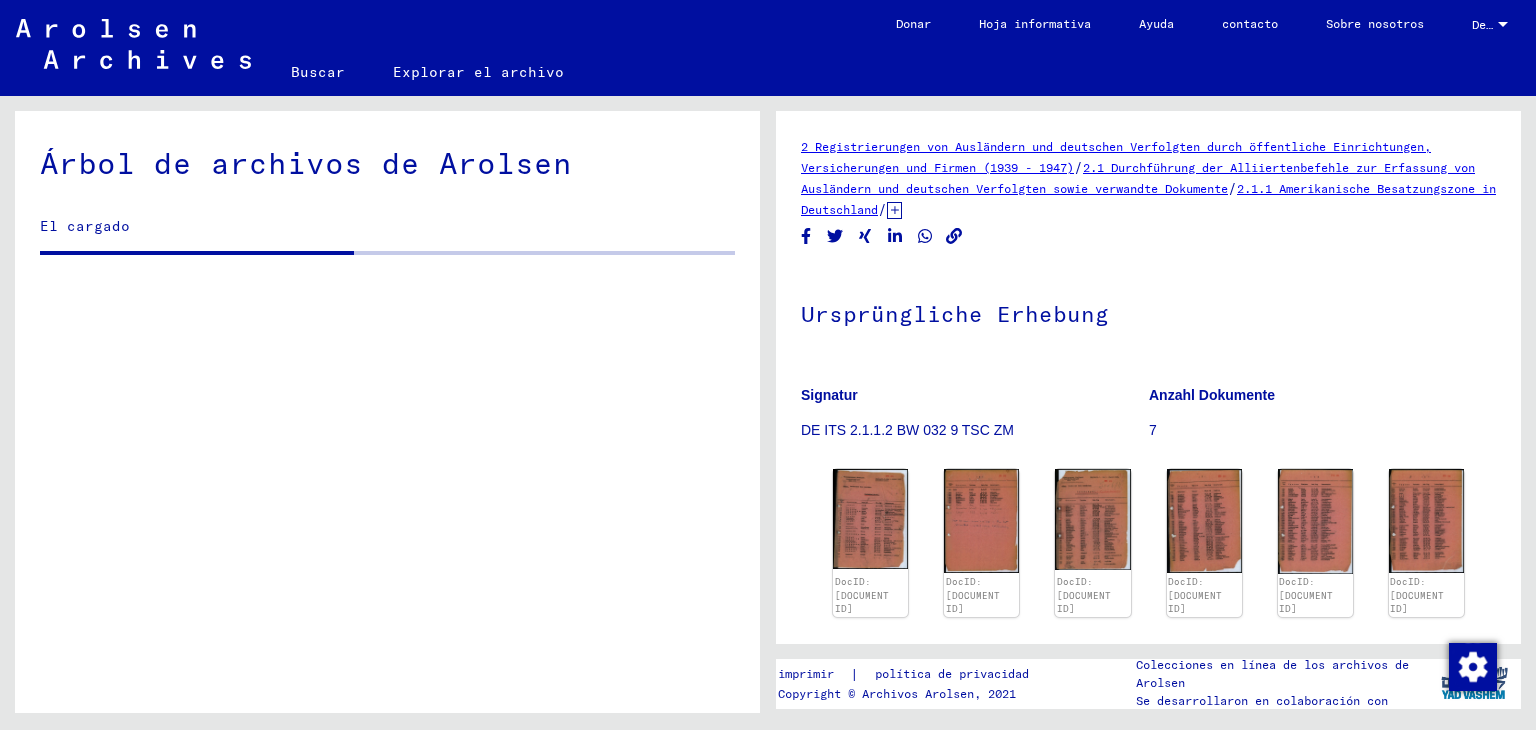 scroll, scrollTop: 4897, scrollLeft: 0, axis: vertical 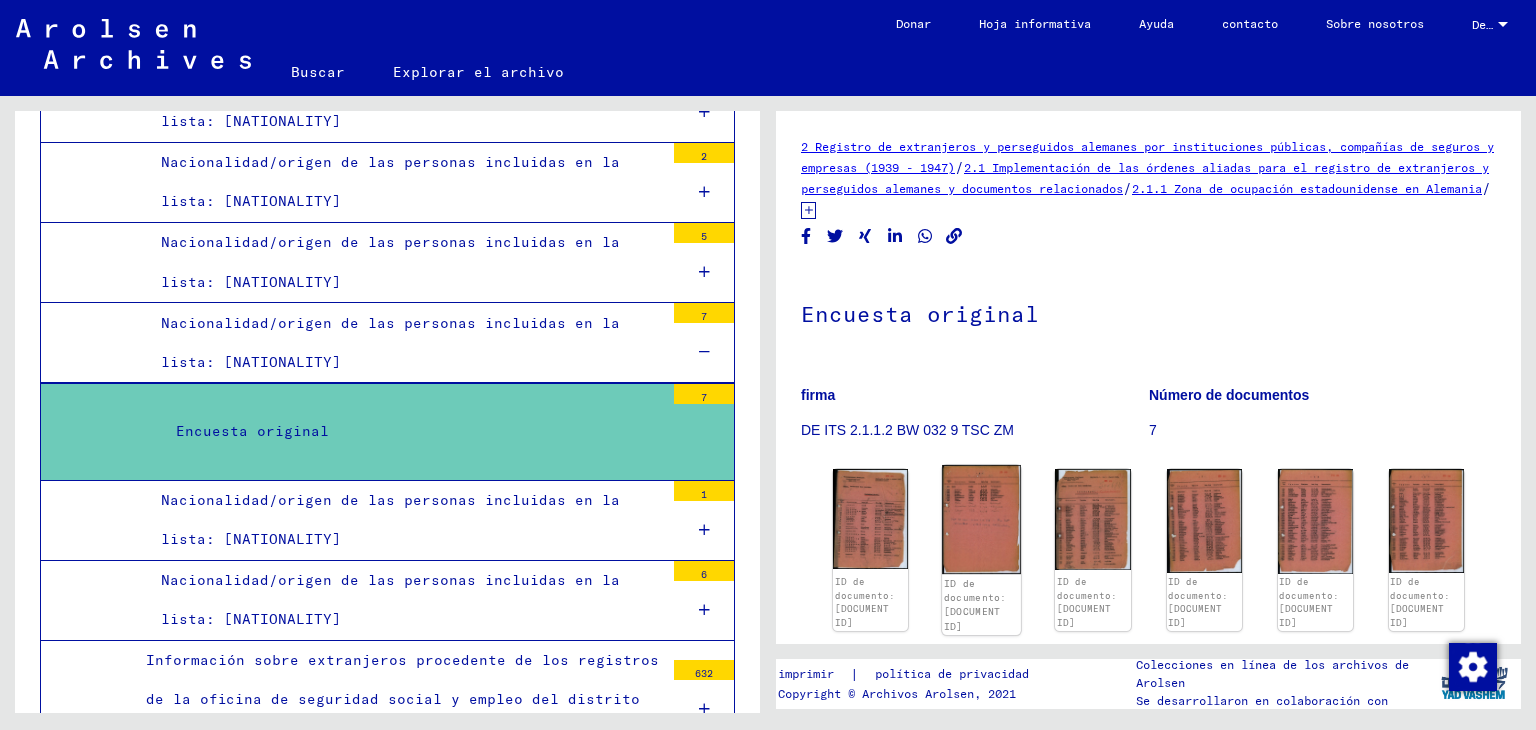 click 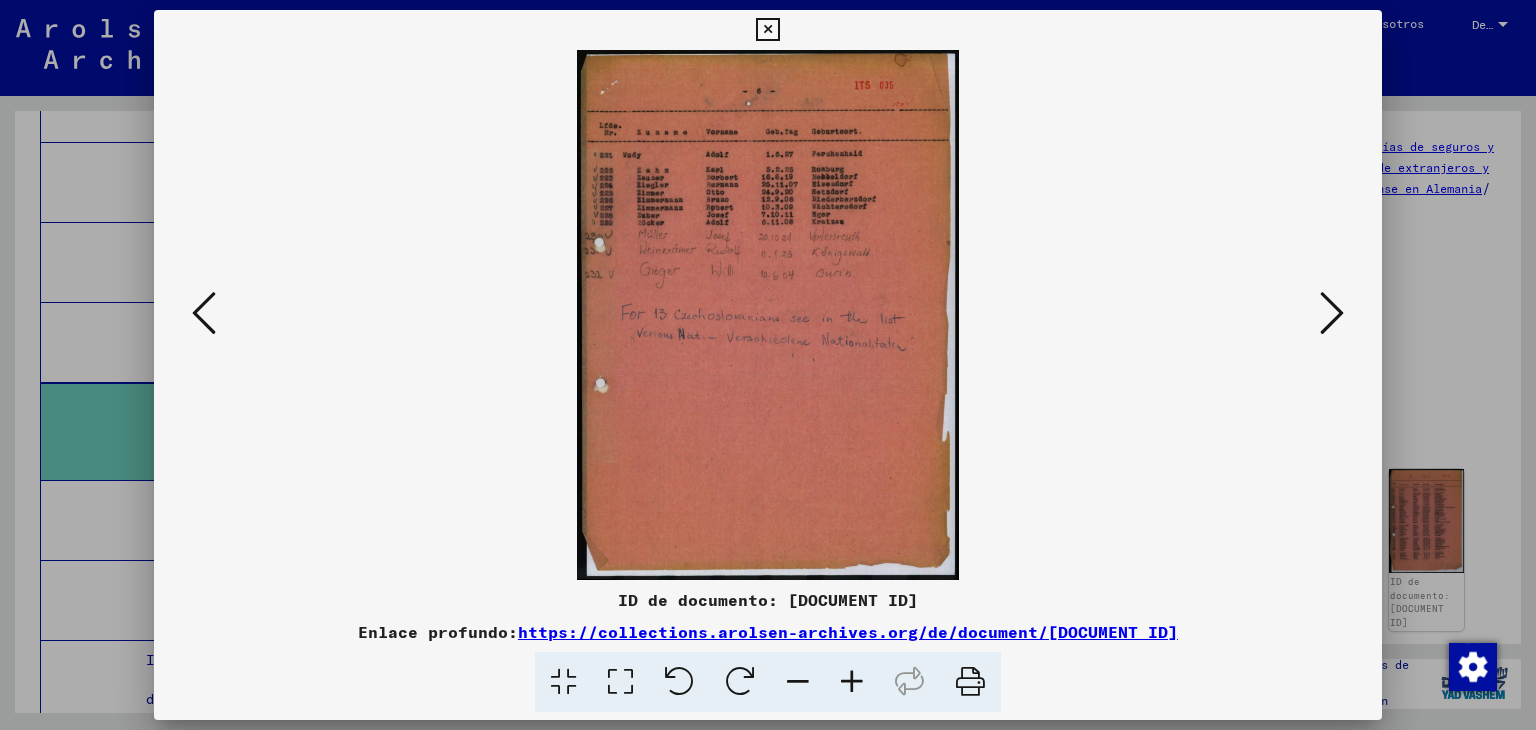 click at bounding box center (852, 682) 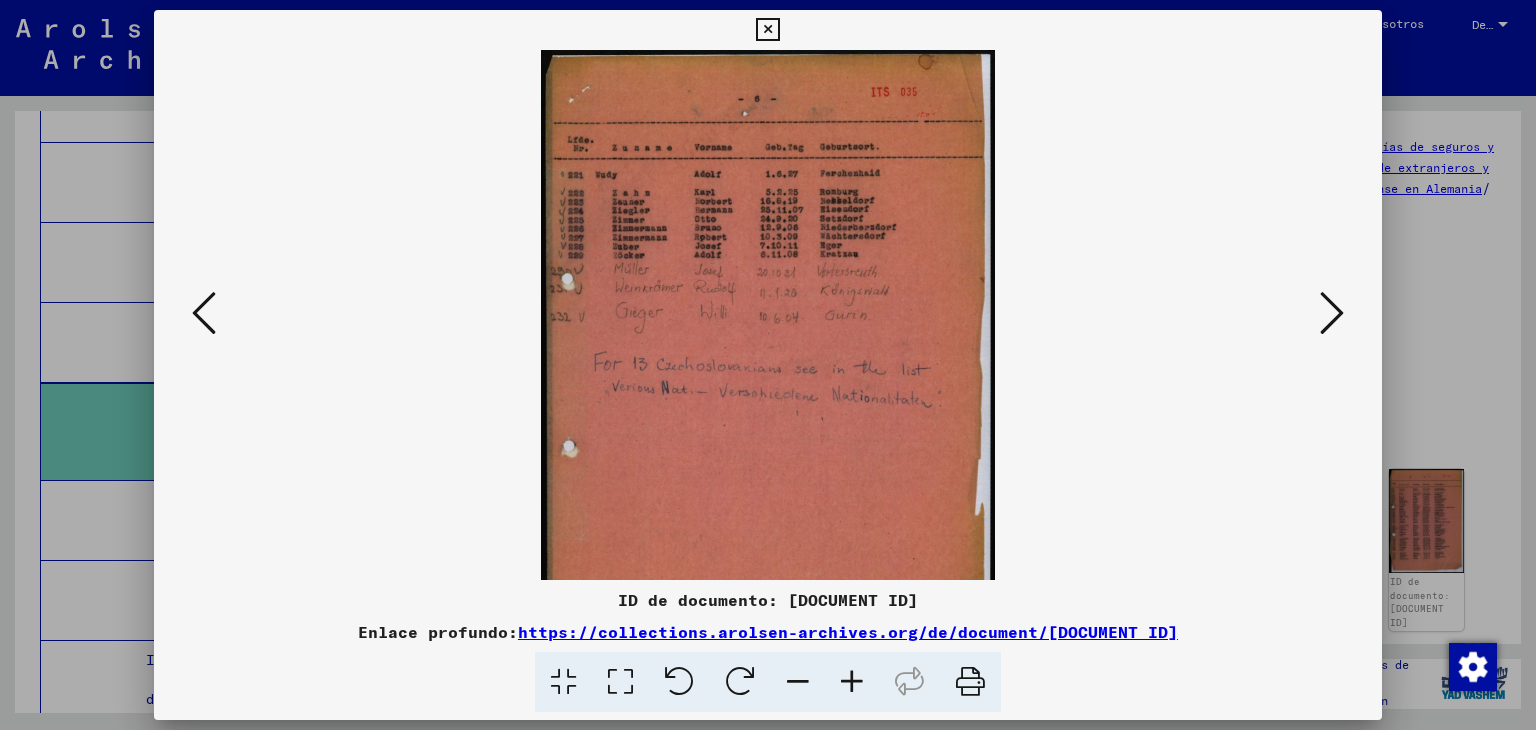 click at bounding box center (852, 682) 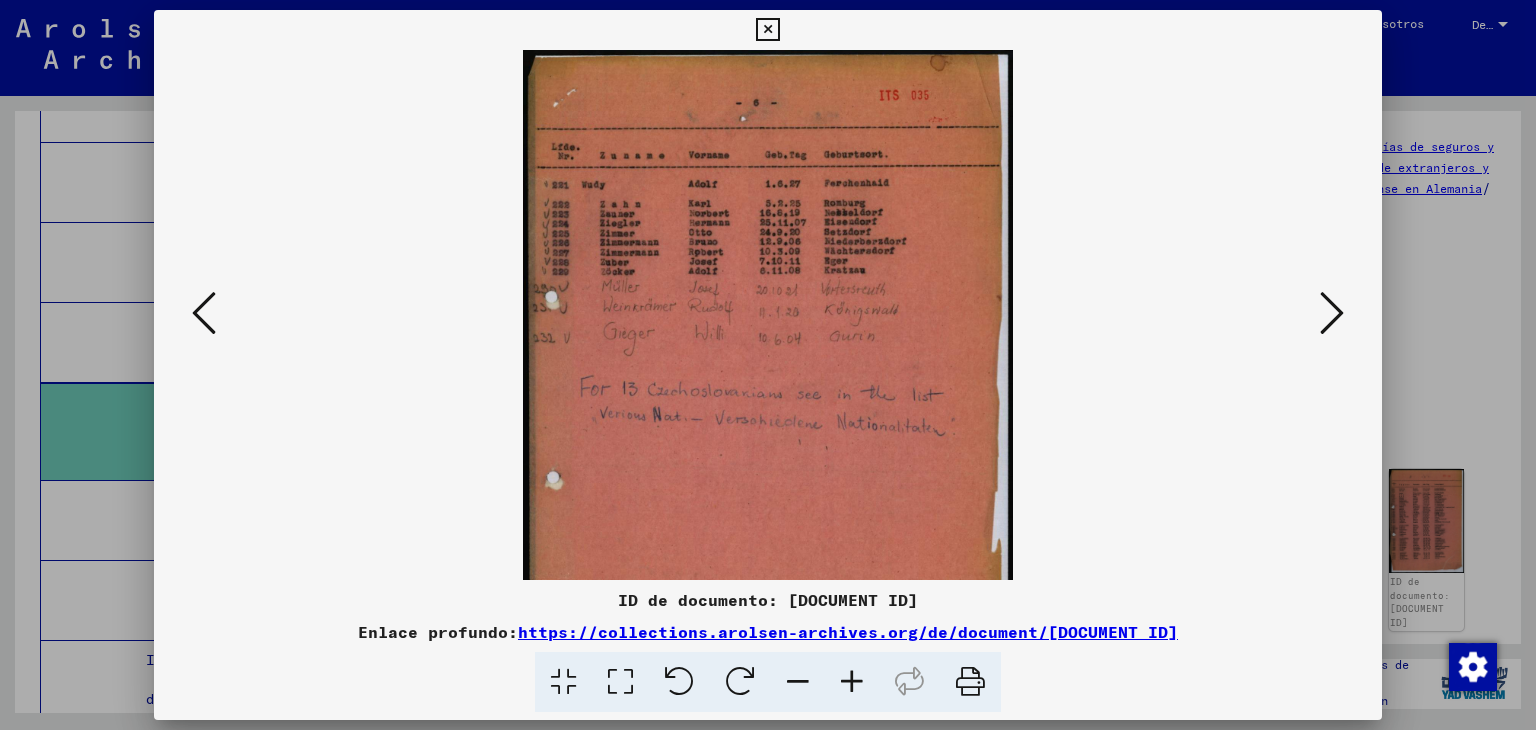 click at bounding box center (852, 682) 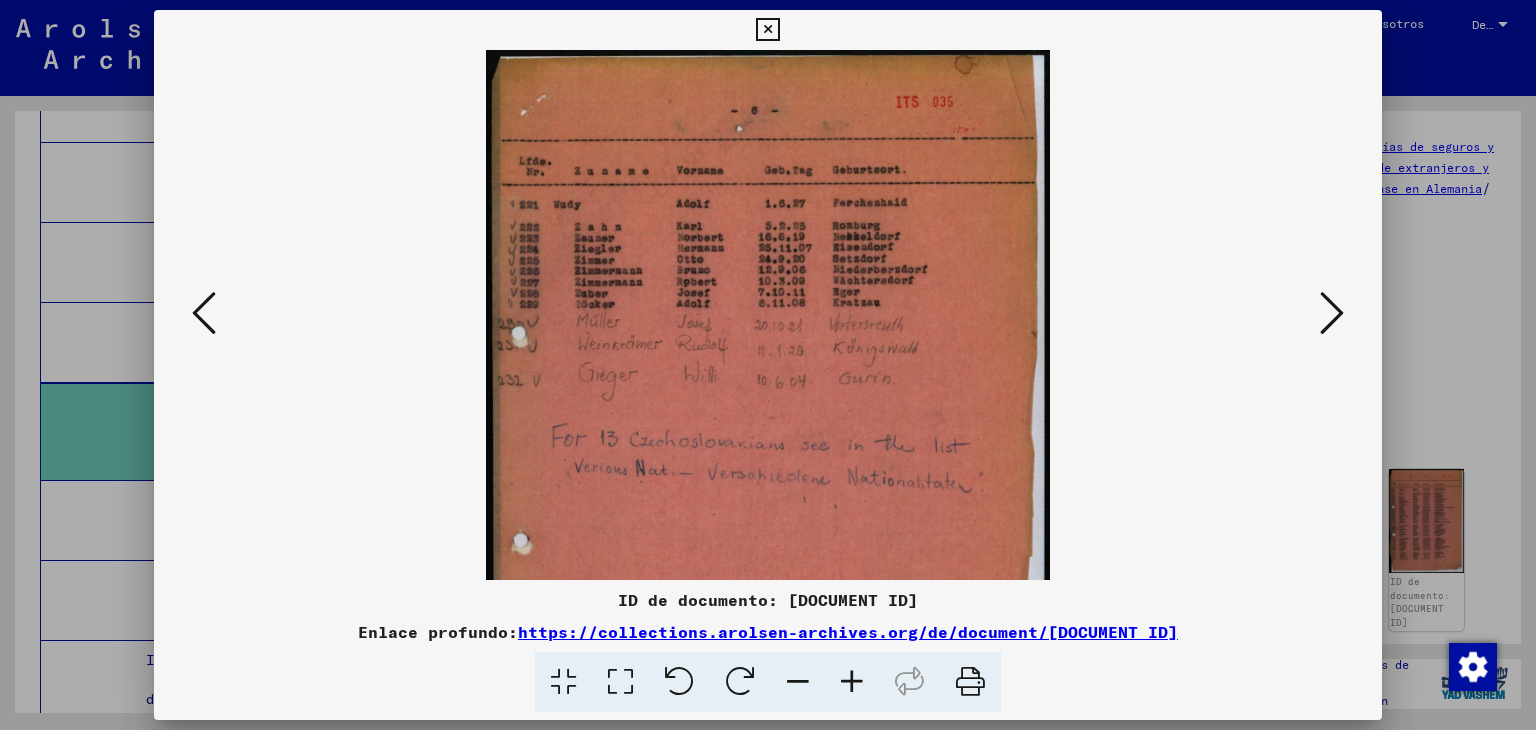 click at bounding box center (852, 682) 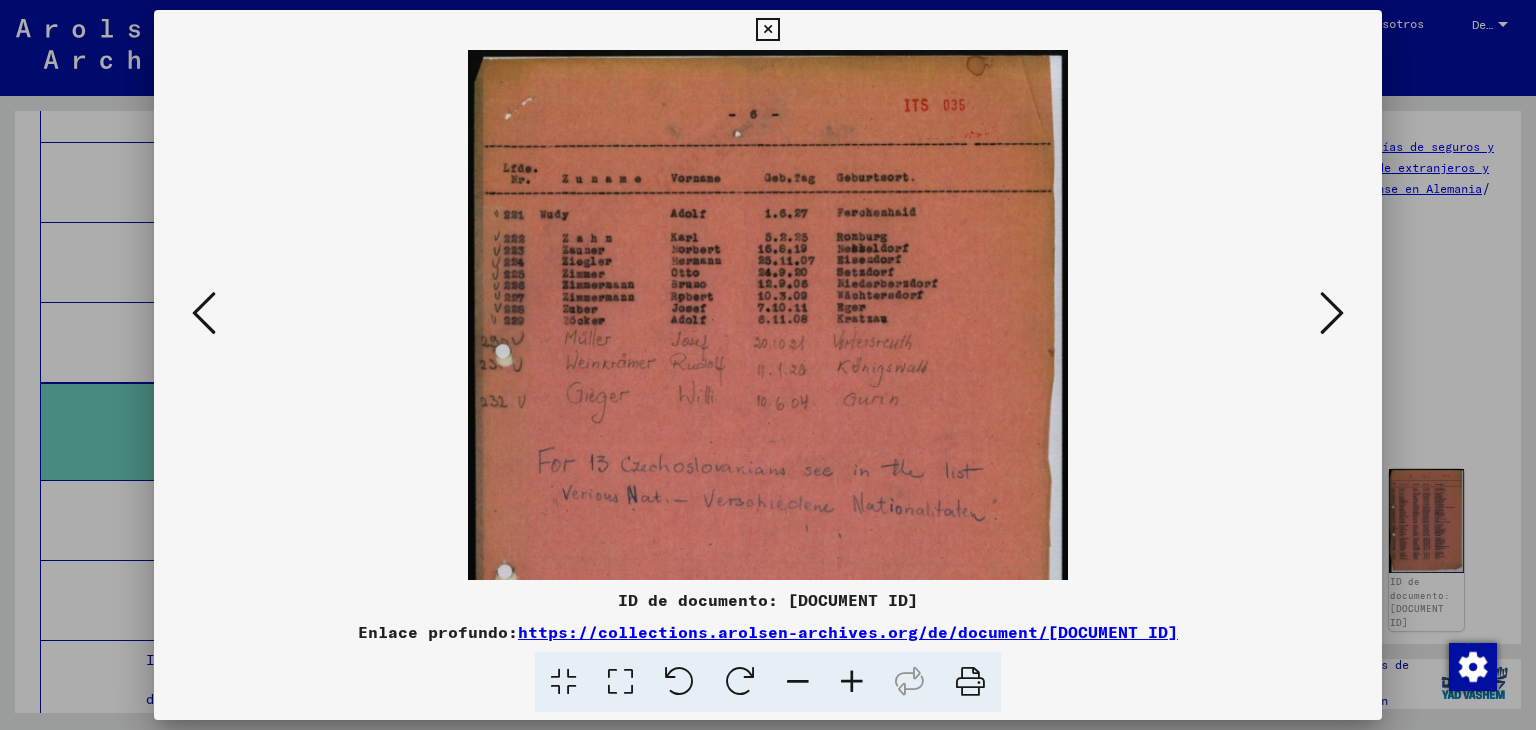 click at bounding box center (852, 682) 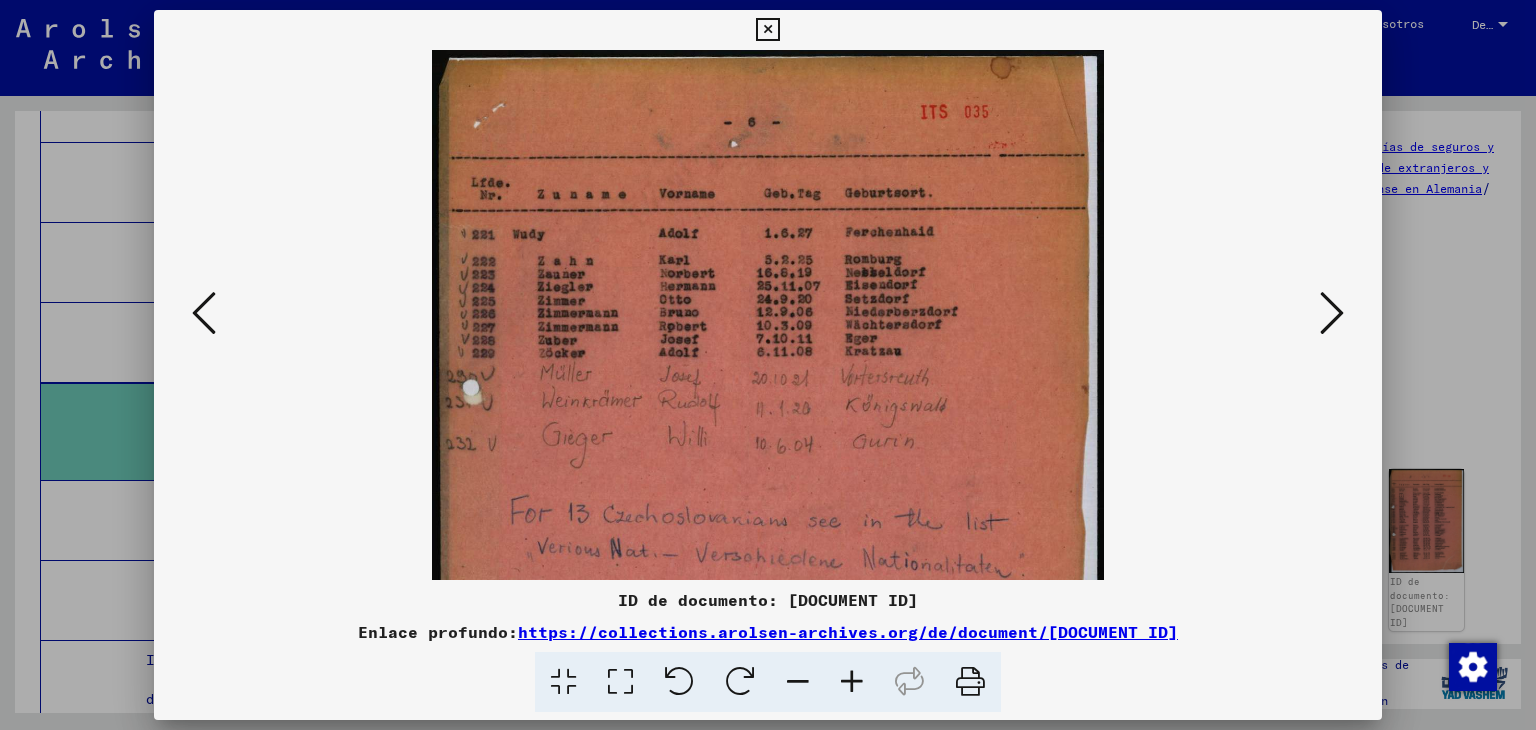 click at bounding box center (852, 682) 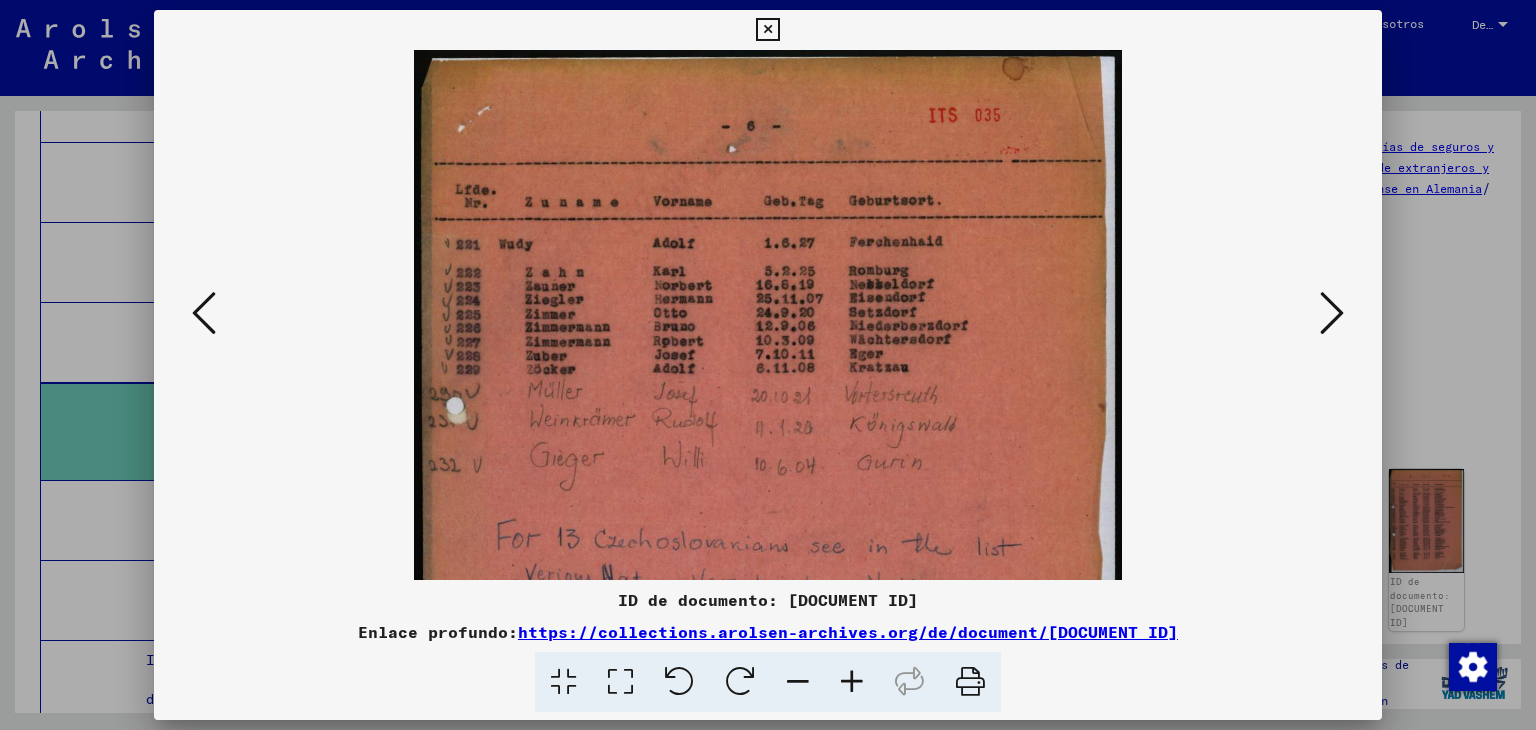 click at bounding box center (1332, 313) 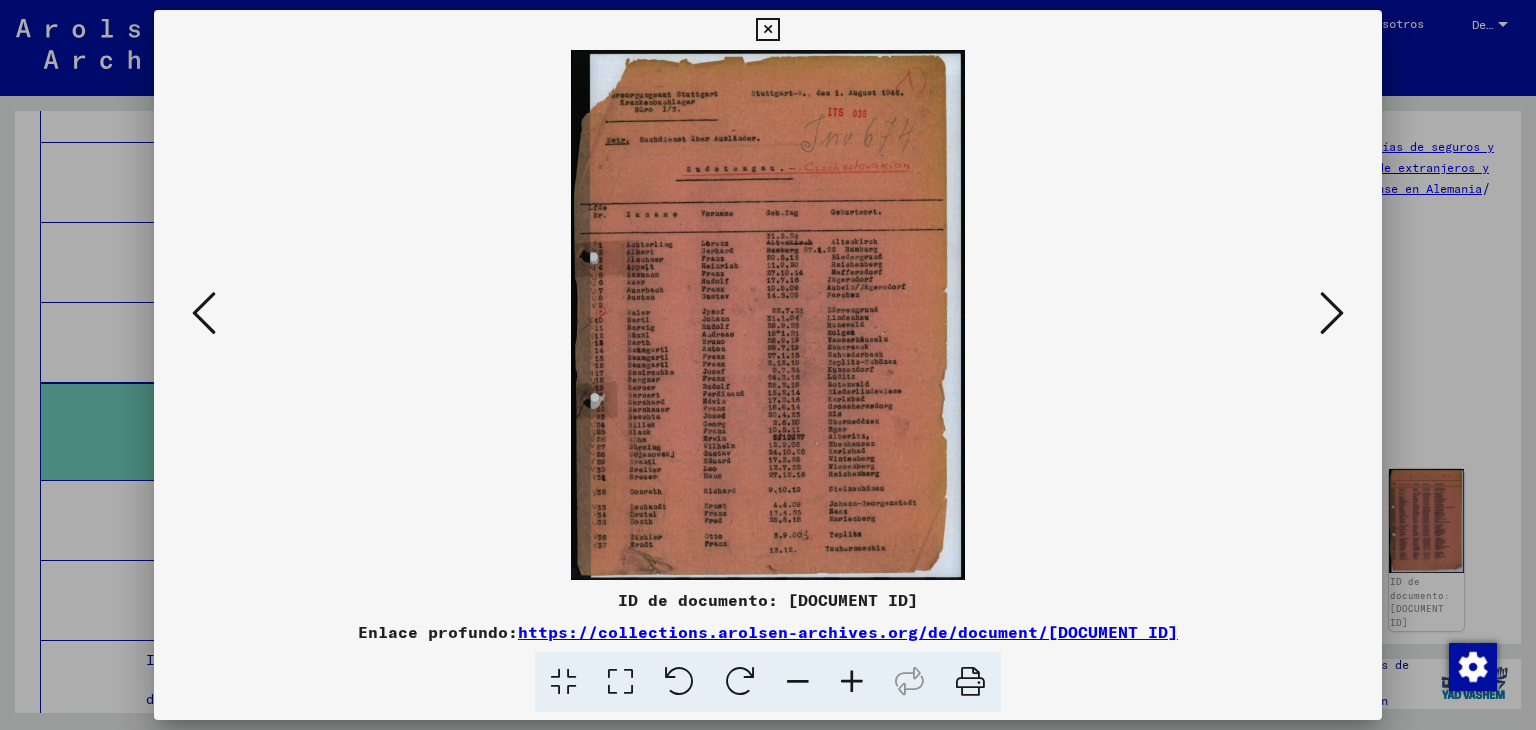 click at bounding box center (852, 682) 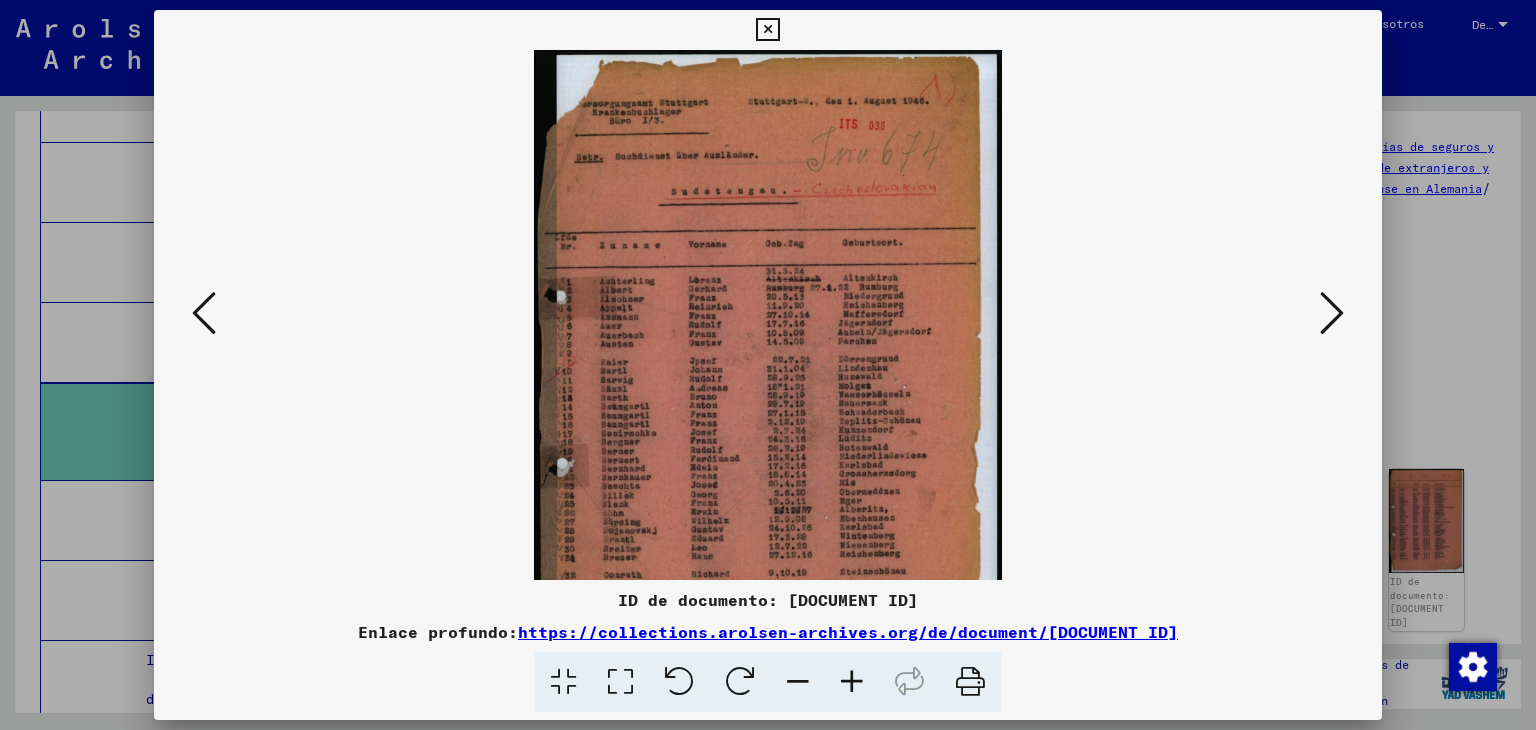 click at bounding box center [852, 682] 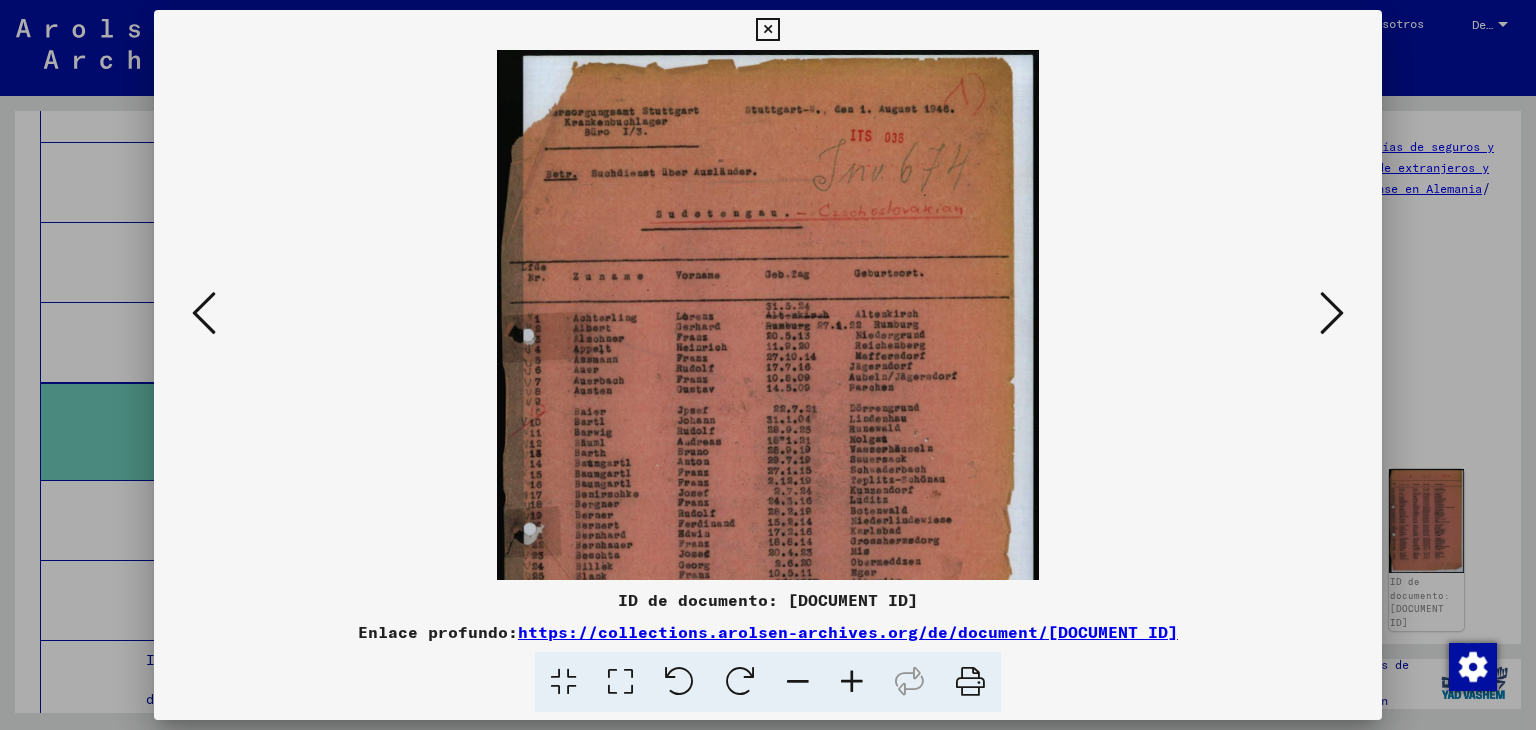 click at bounding box center (852, 682) 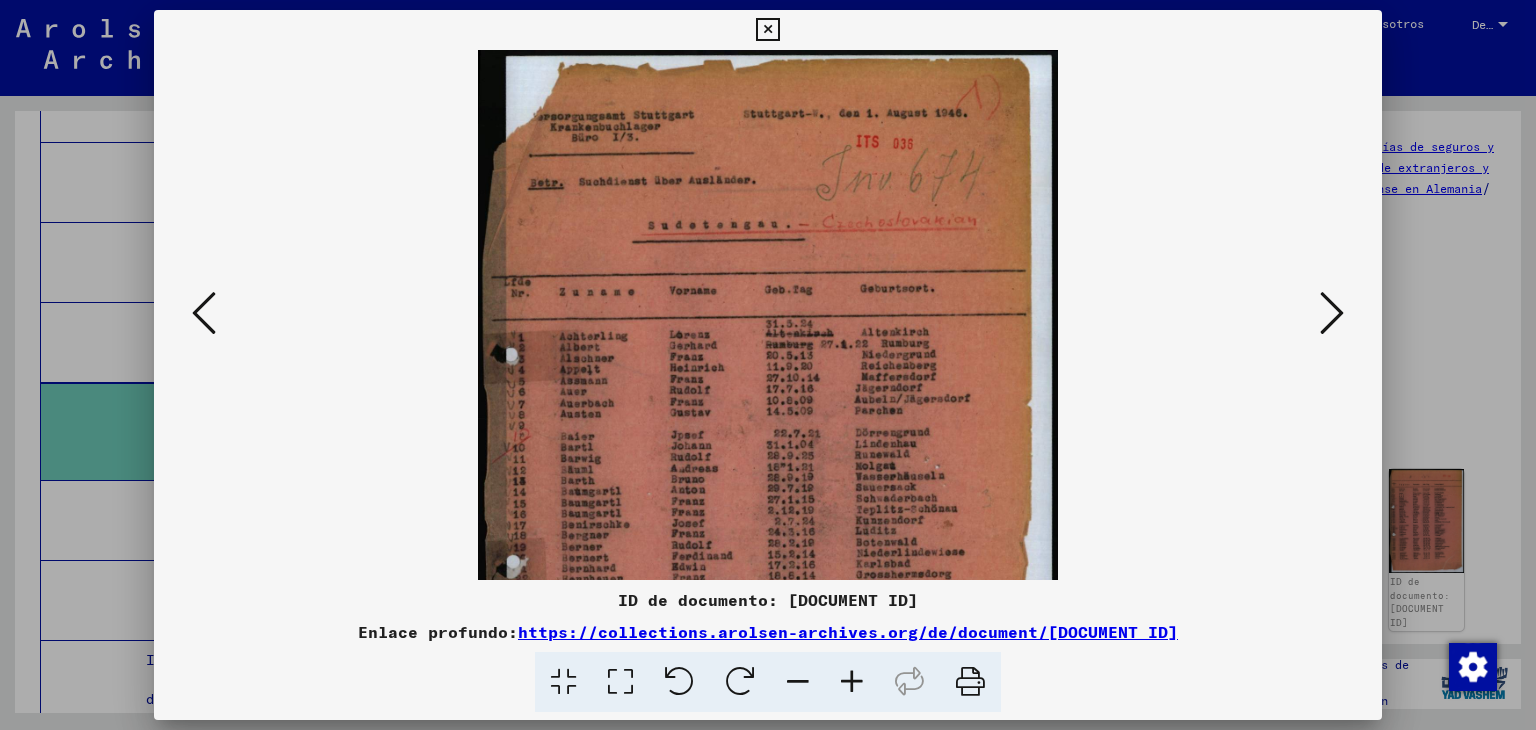 click at bounding box center [852, 682] 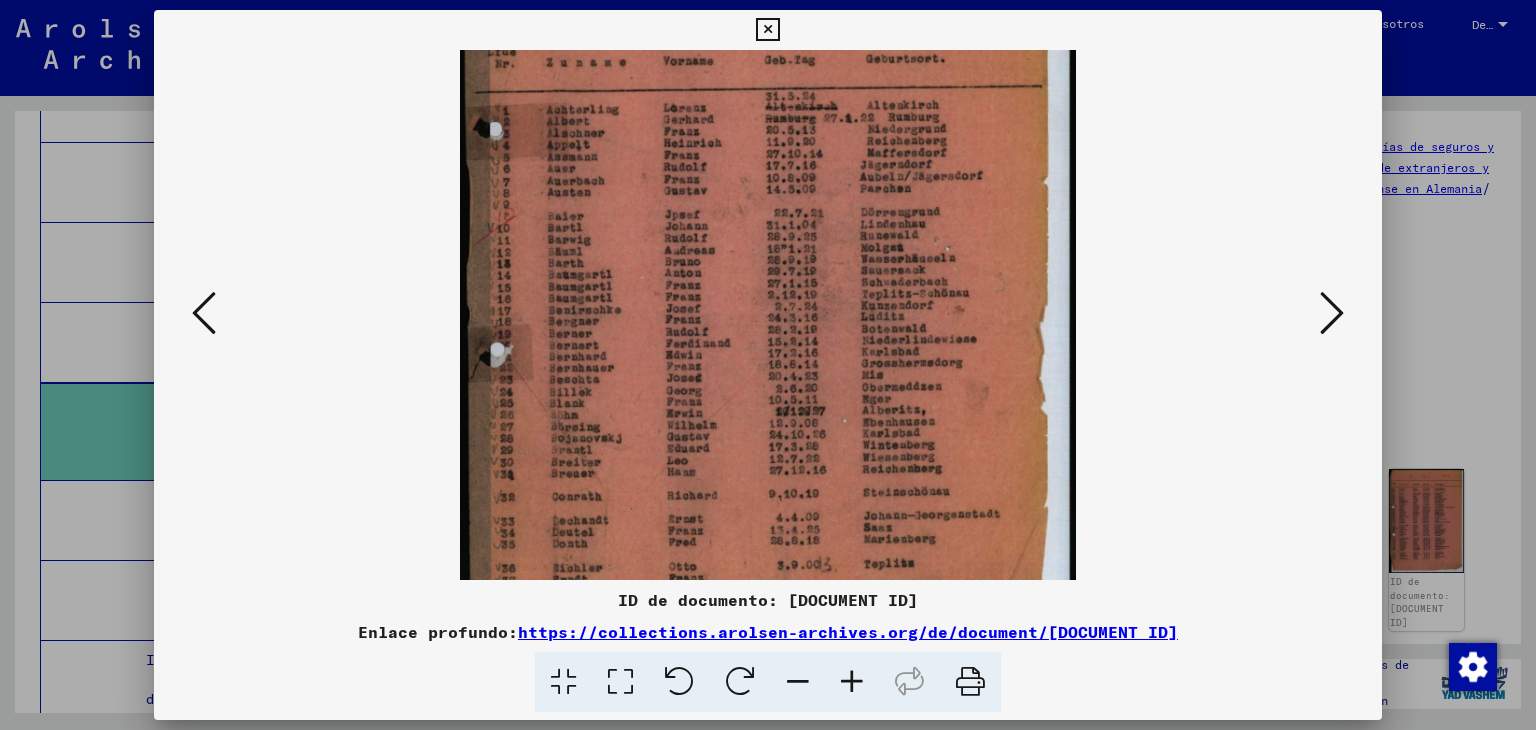 scroll, scrollTop: 300, scrollLeft: 0, axis: vertical 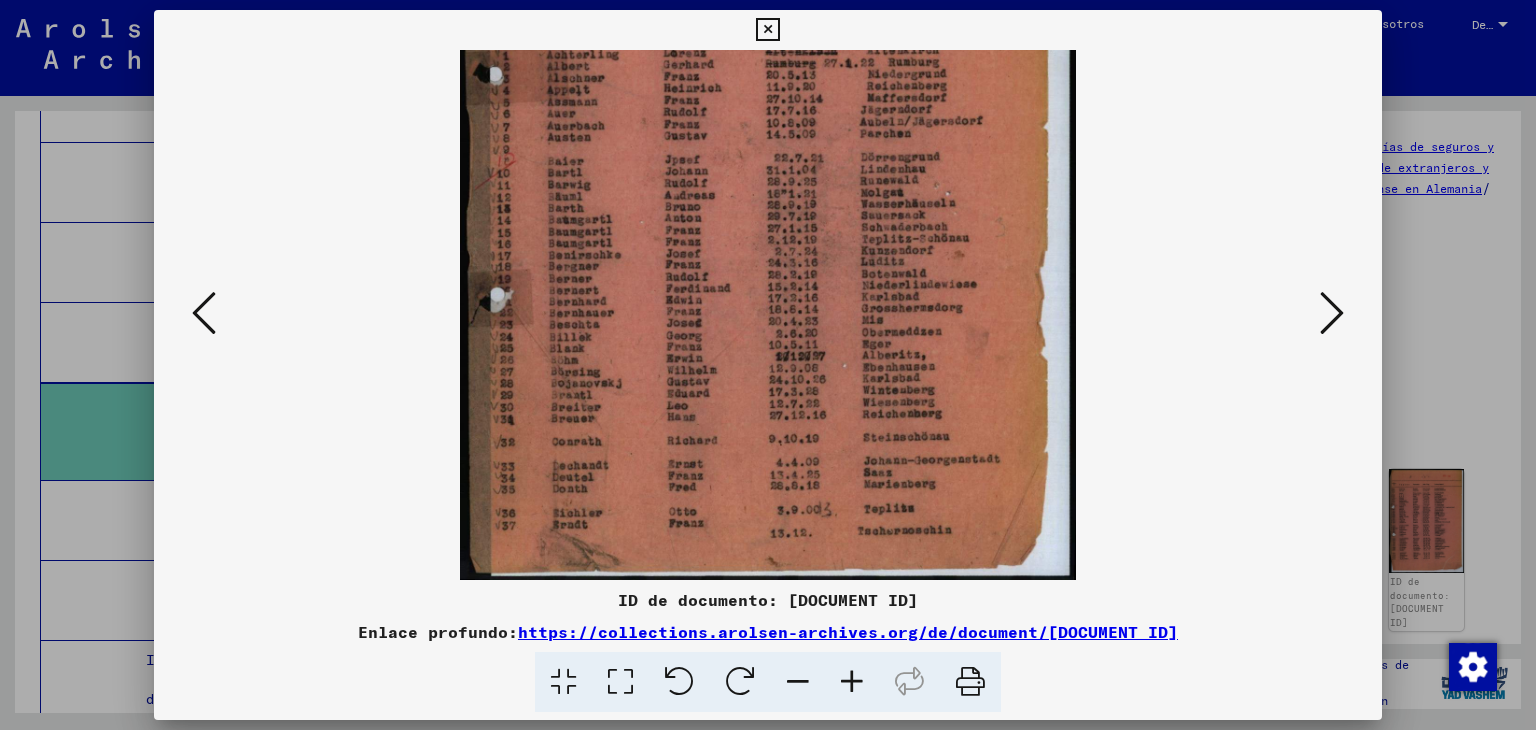 drag, startPoint x: 770, startPoint y: 498, endPoint x: 795, endPoint y: 129, distance: 369.84592 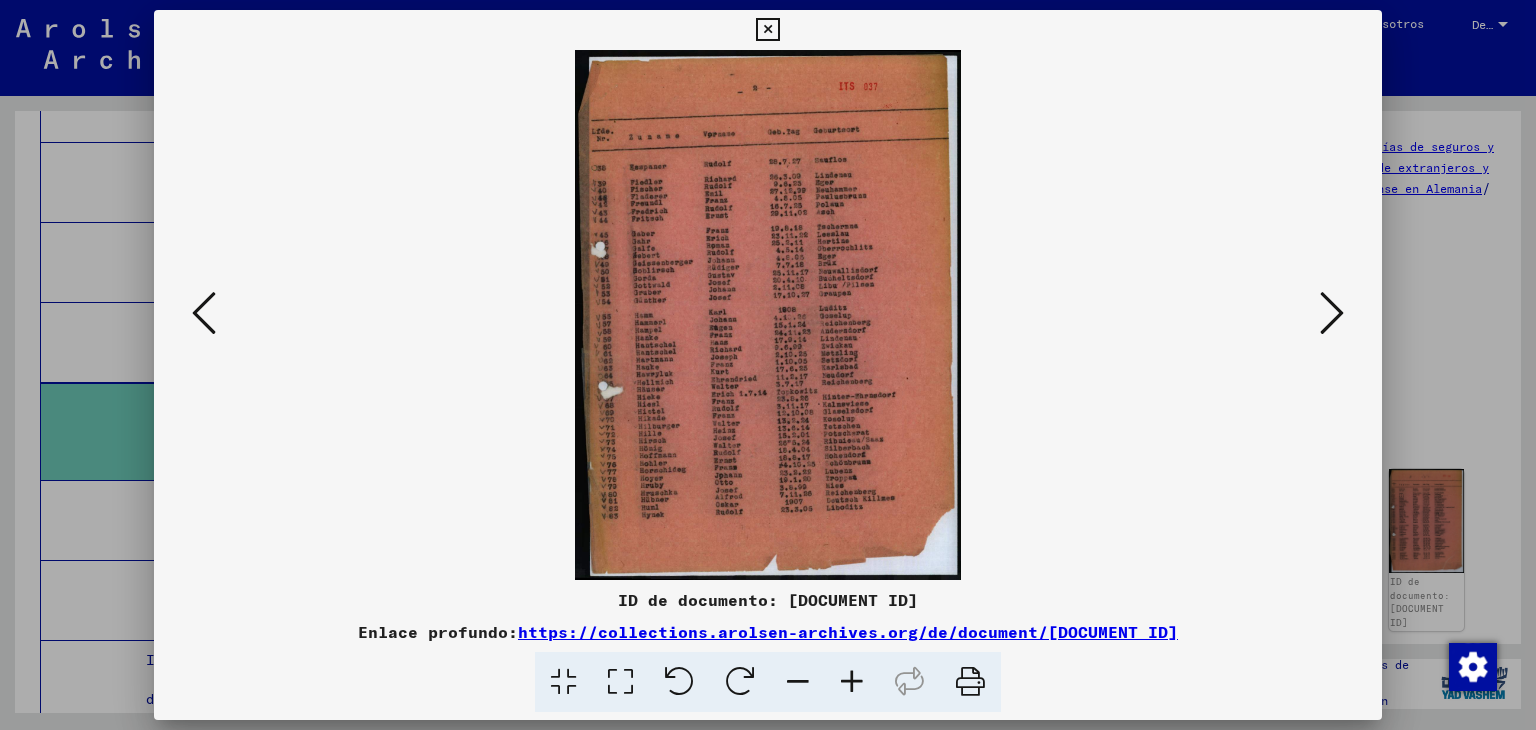 click at bounding box center [852, 682] 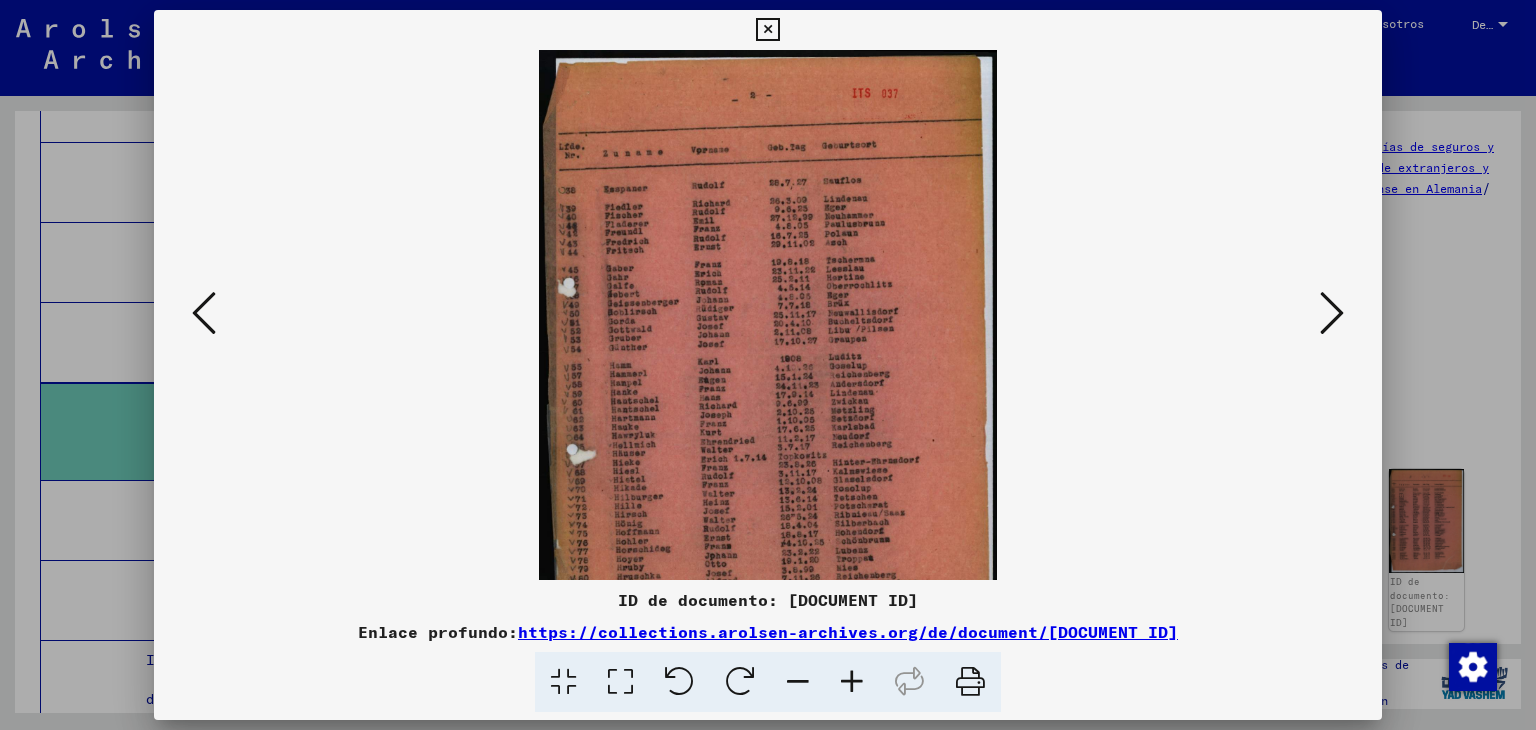 click at bounding box center [852, 682] 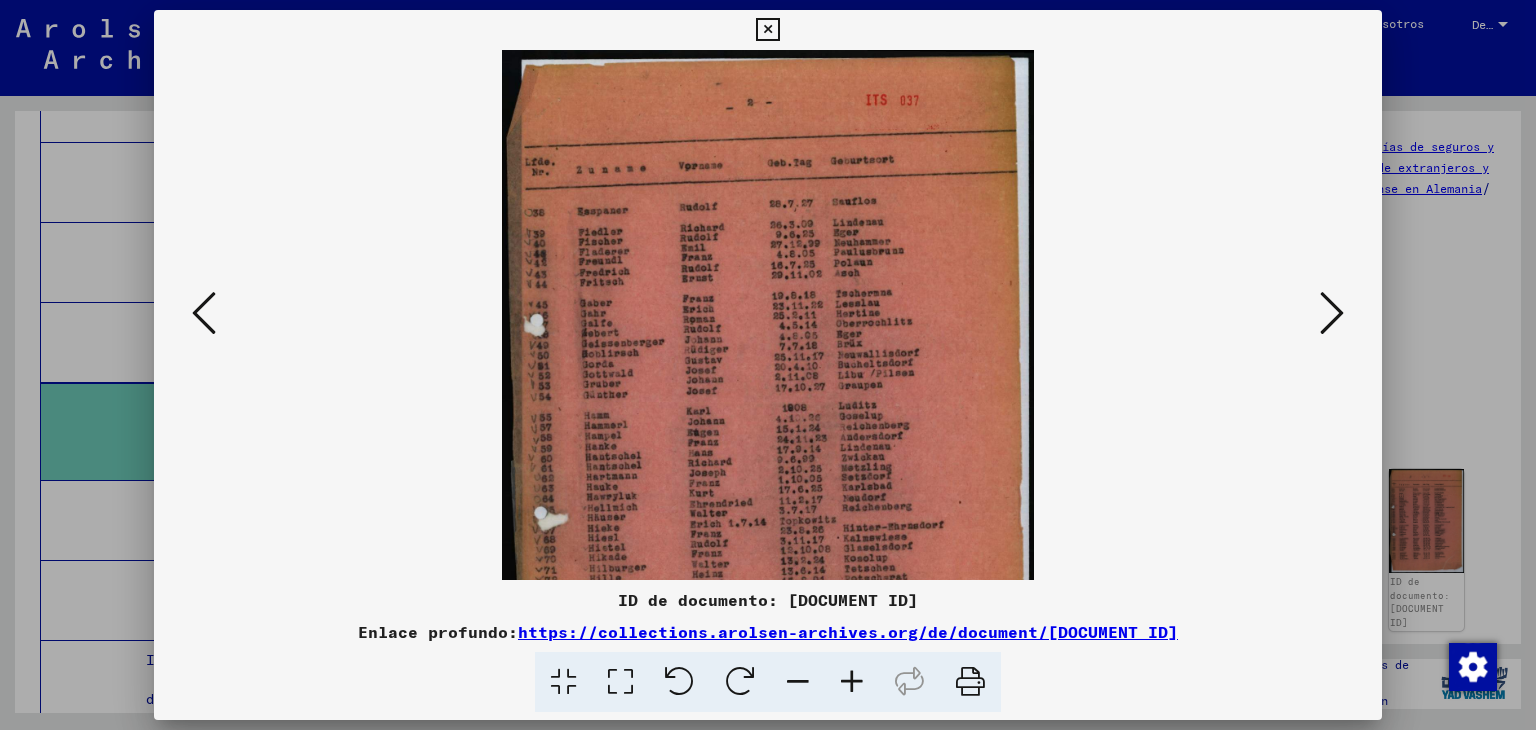 click at bounding box center (852, 682) 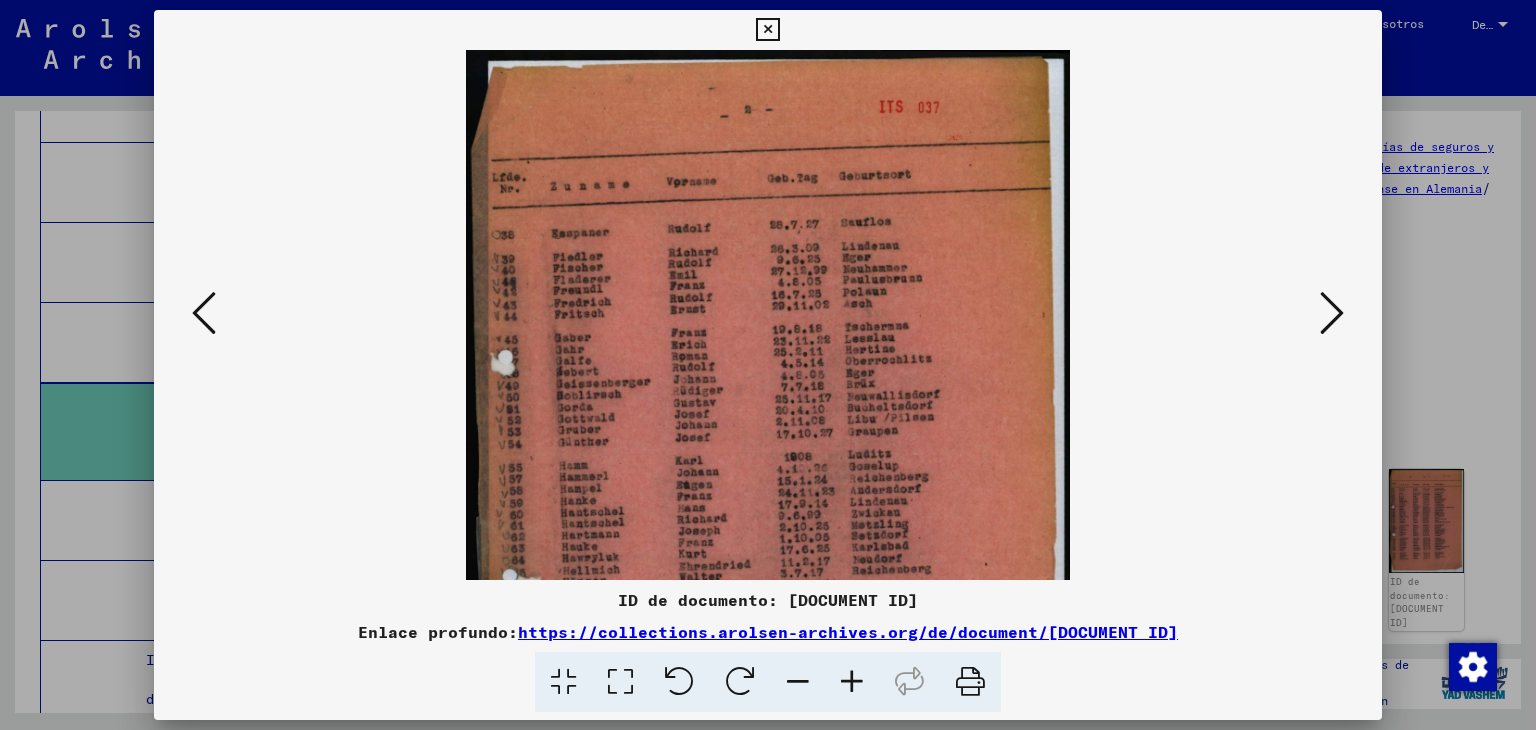 click at bounding box center (852, 682) 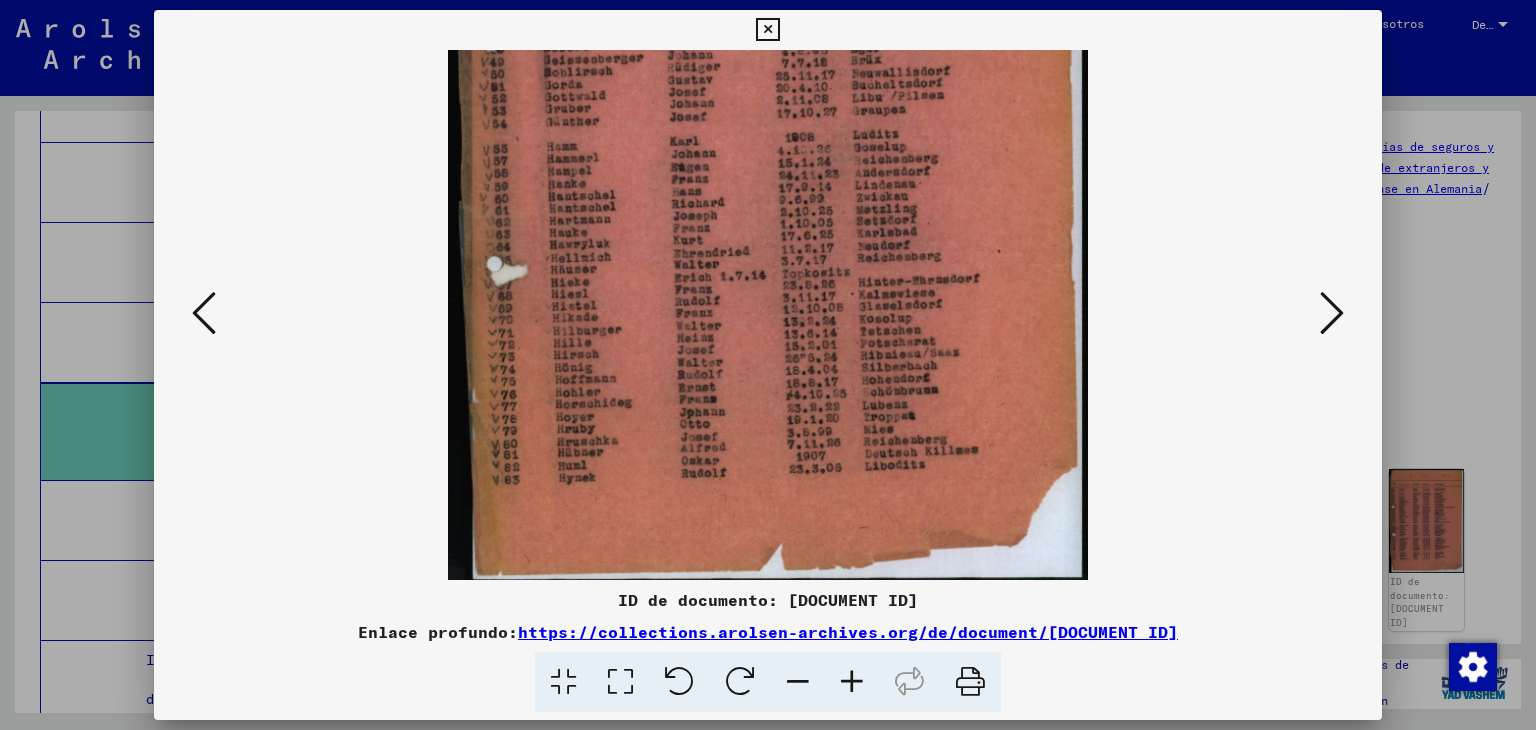 scroll, scrollTop: 349, scrollLeft: 0, axis: vertical 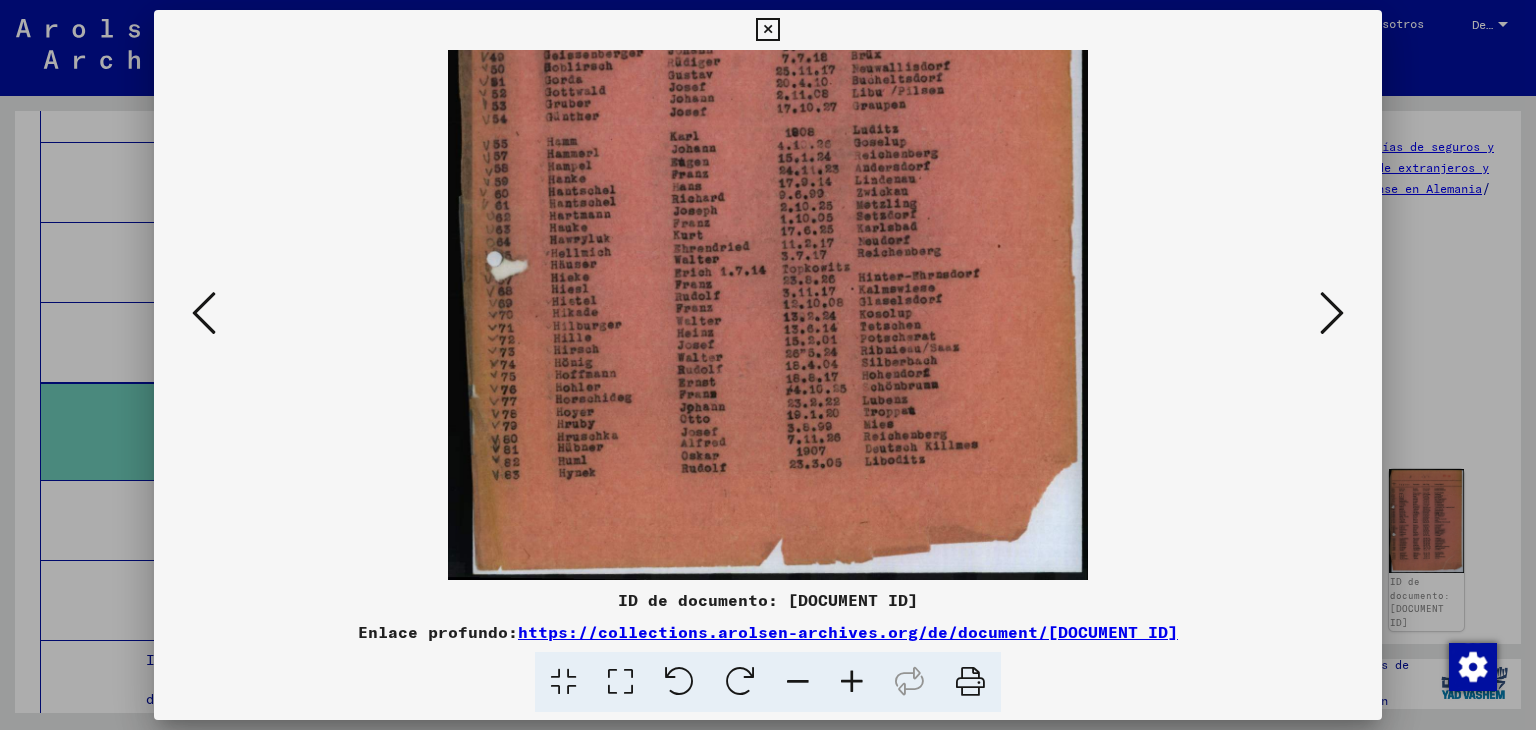 drag, startPoint x: 748, startPoint y: 514, endPoint x: 755, endPoint y: 161, distance: 353.0694 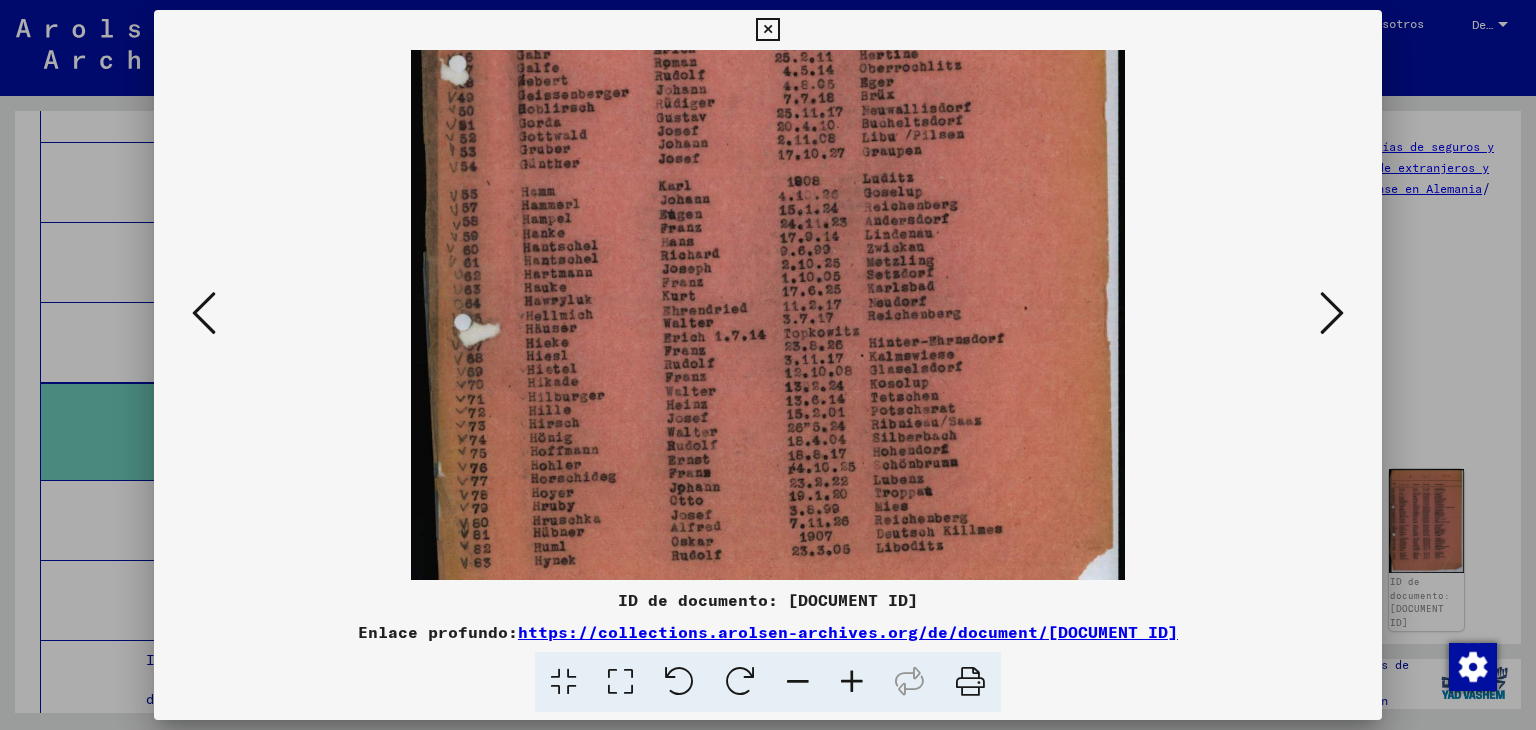 click at bounding box center [852, 682] 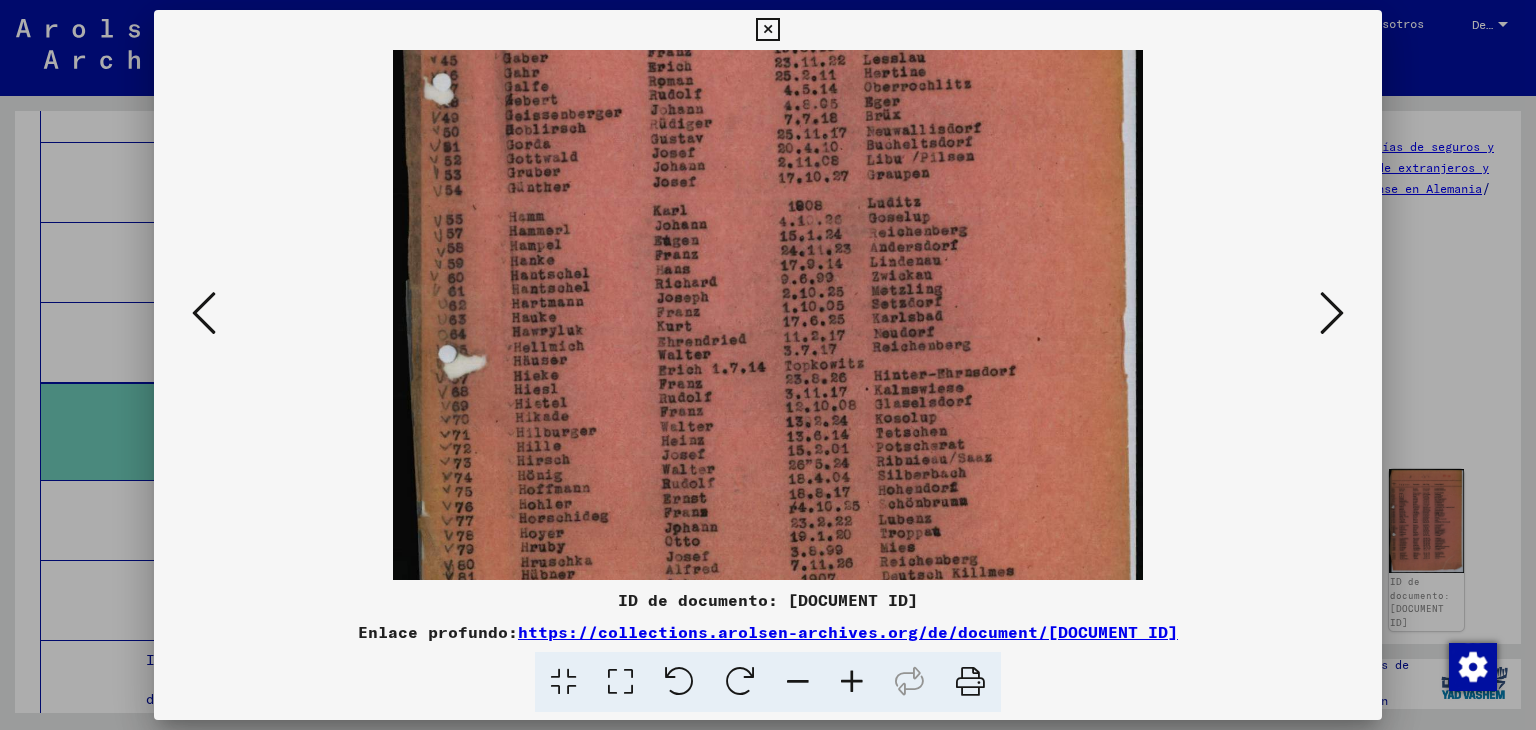 click at bounding box center [798, 682] 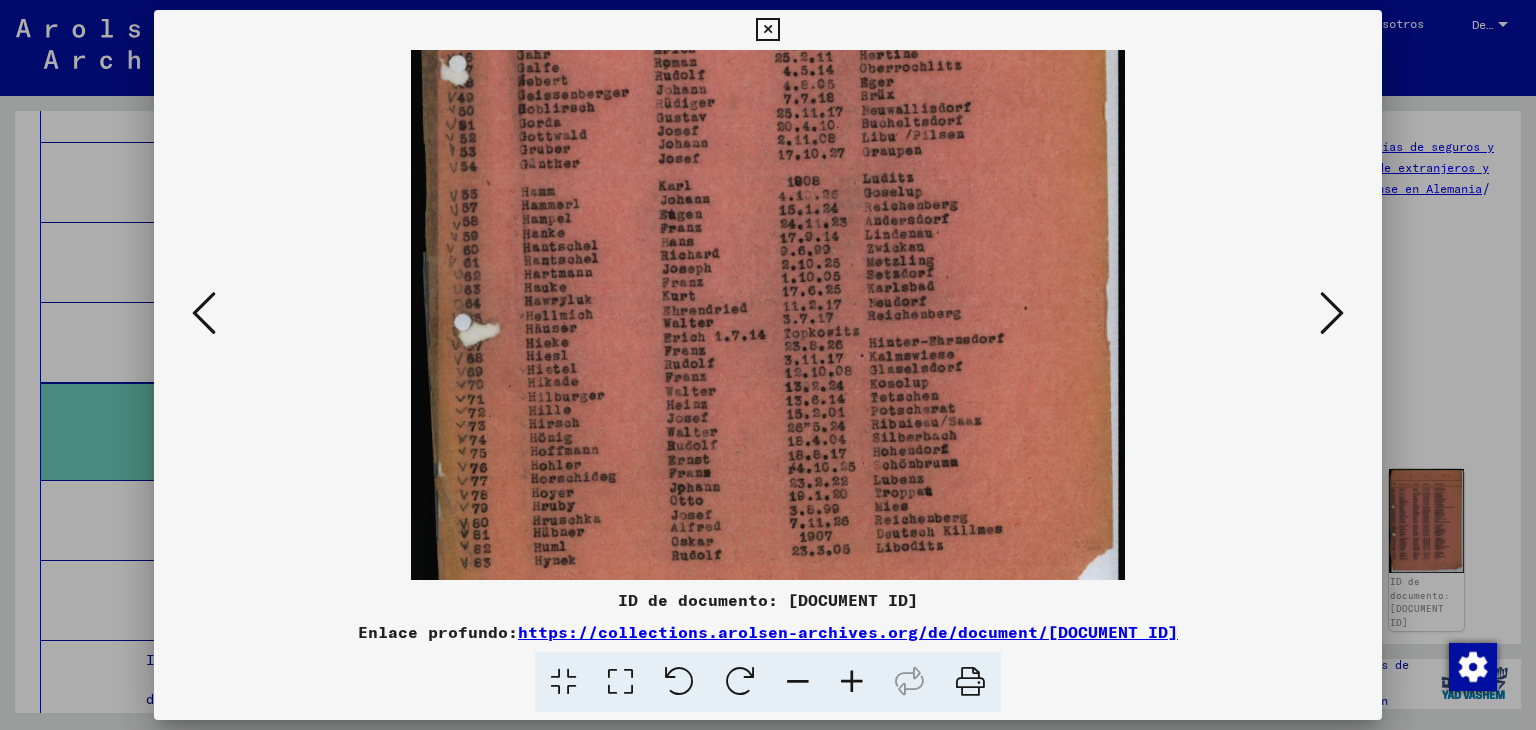 click at bounding box center [798, 682] 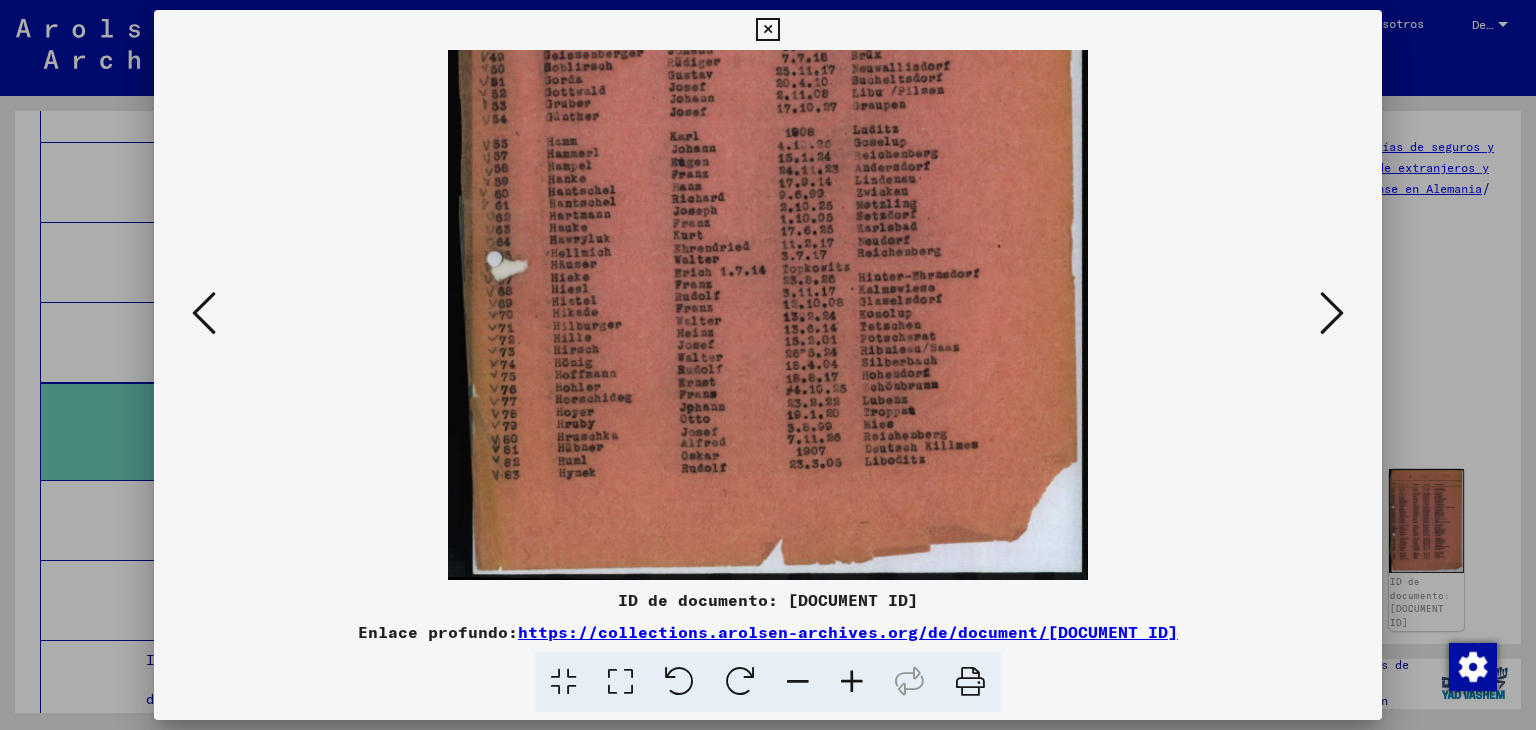 click at bounding box center (798, 682) 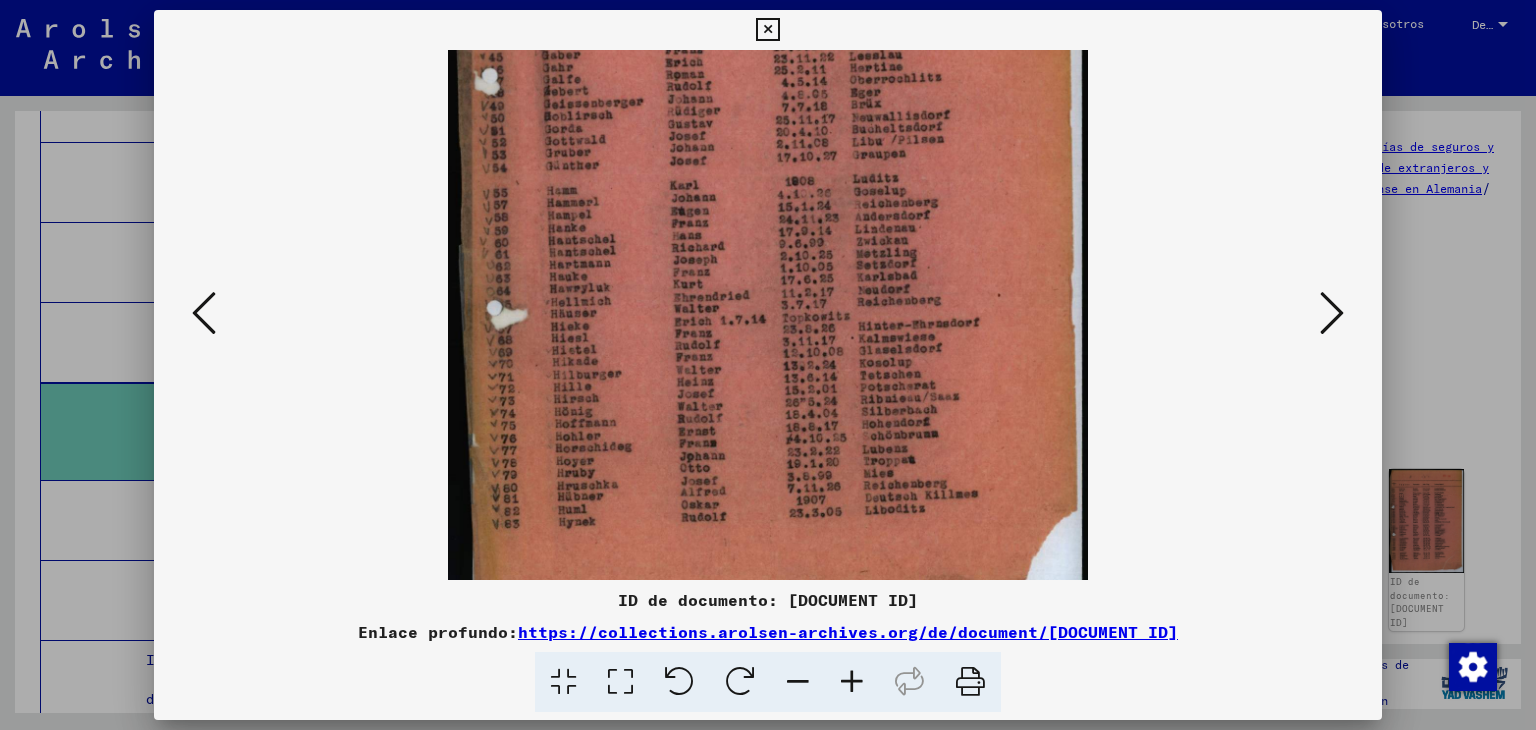 click at bounding box center [798, 682] 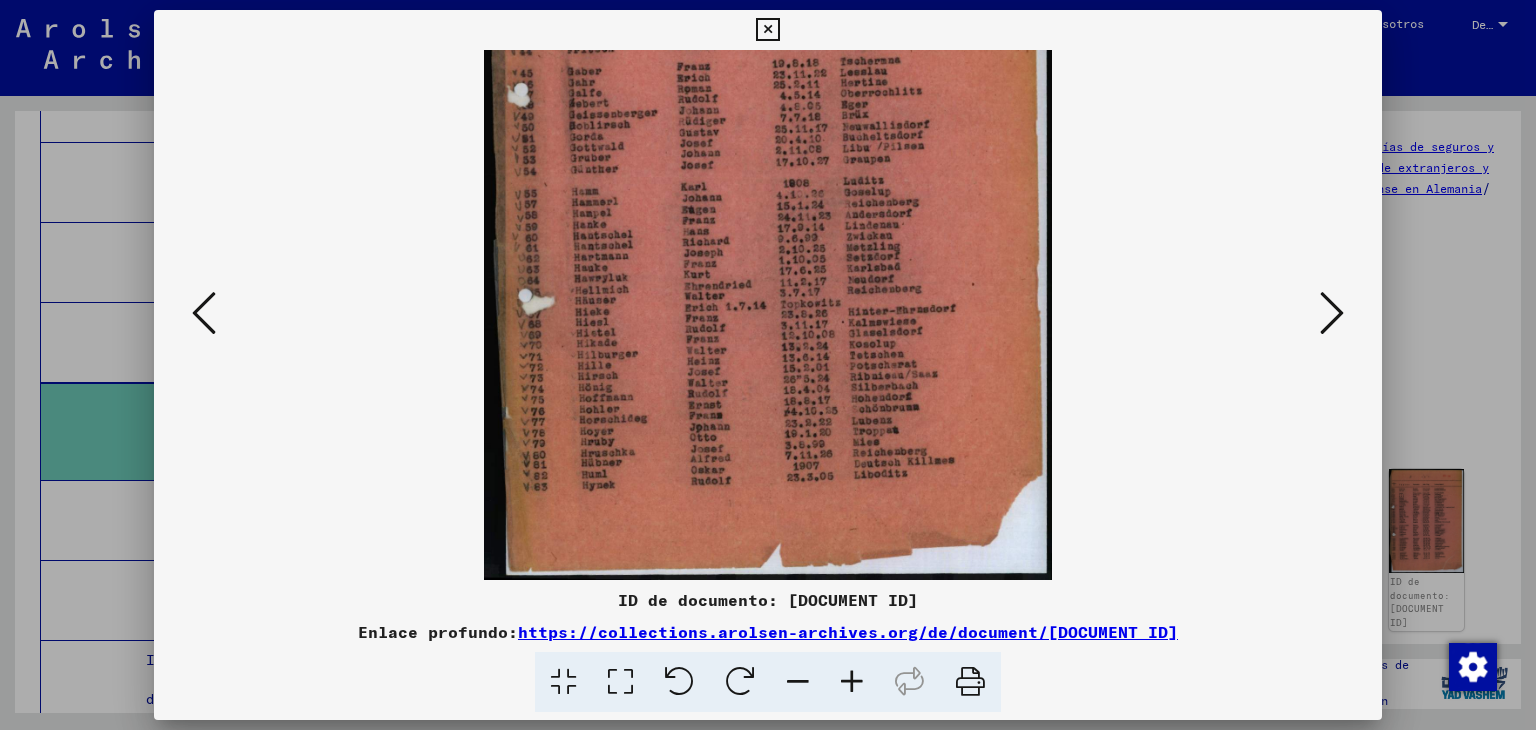 click at bounding box center (798, 682) 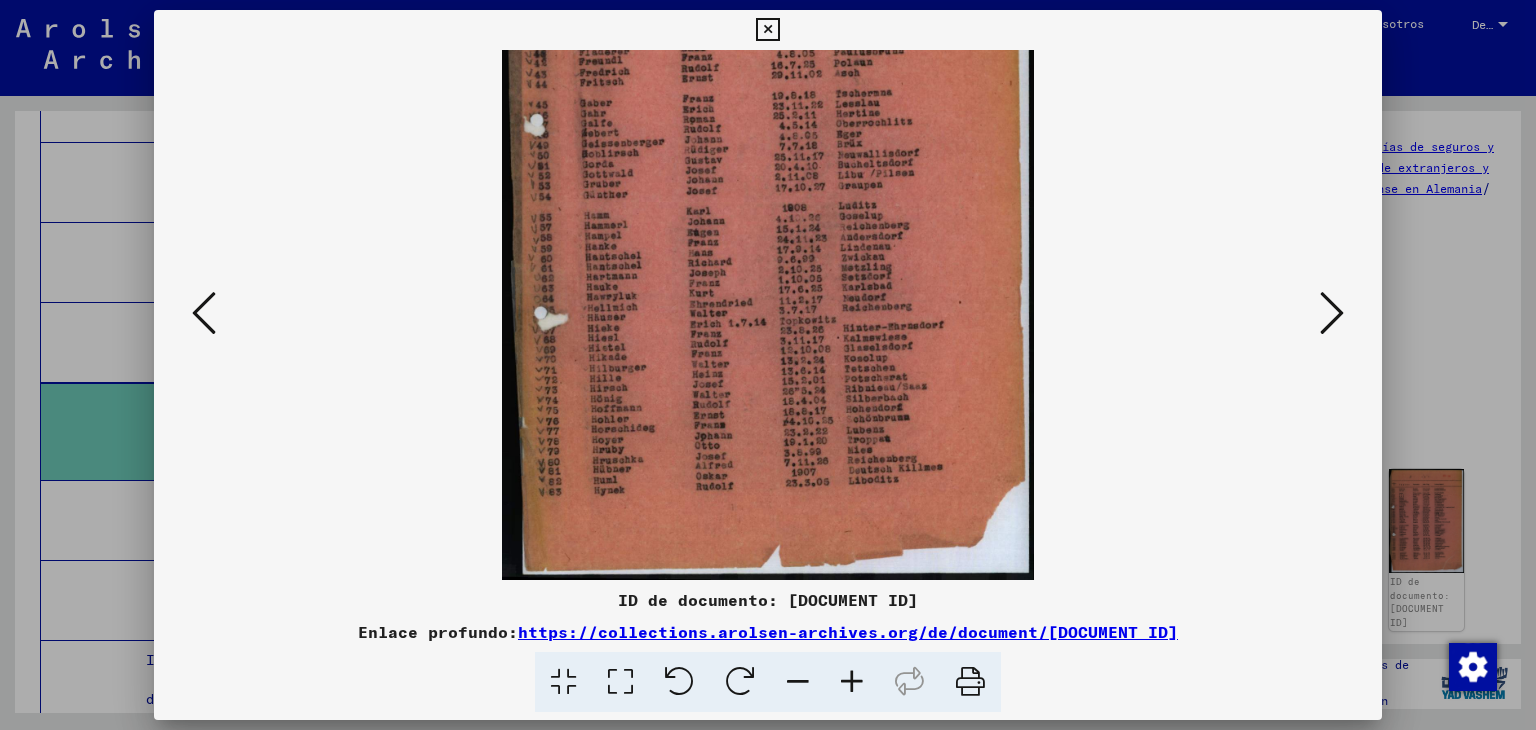 click at bounding box center [798, 682] 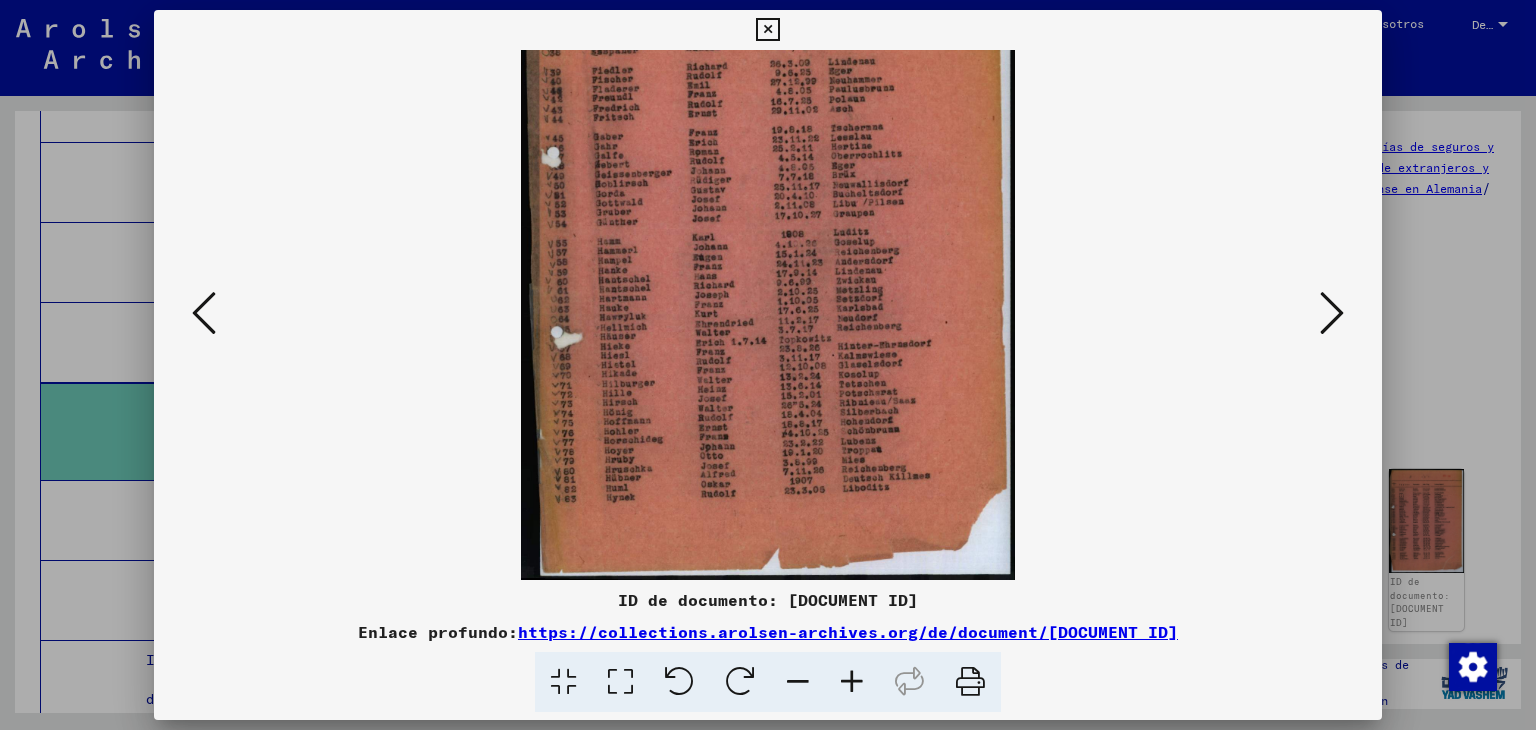 click at bounding box center (798, 682) 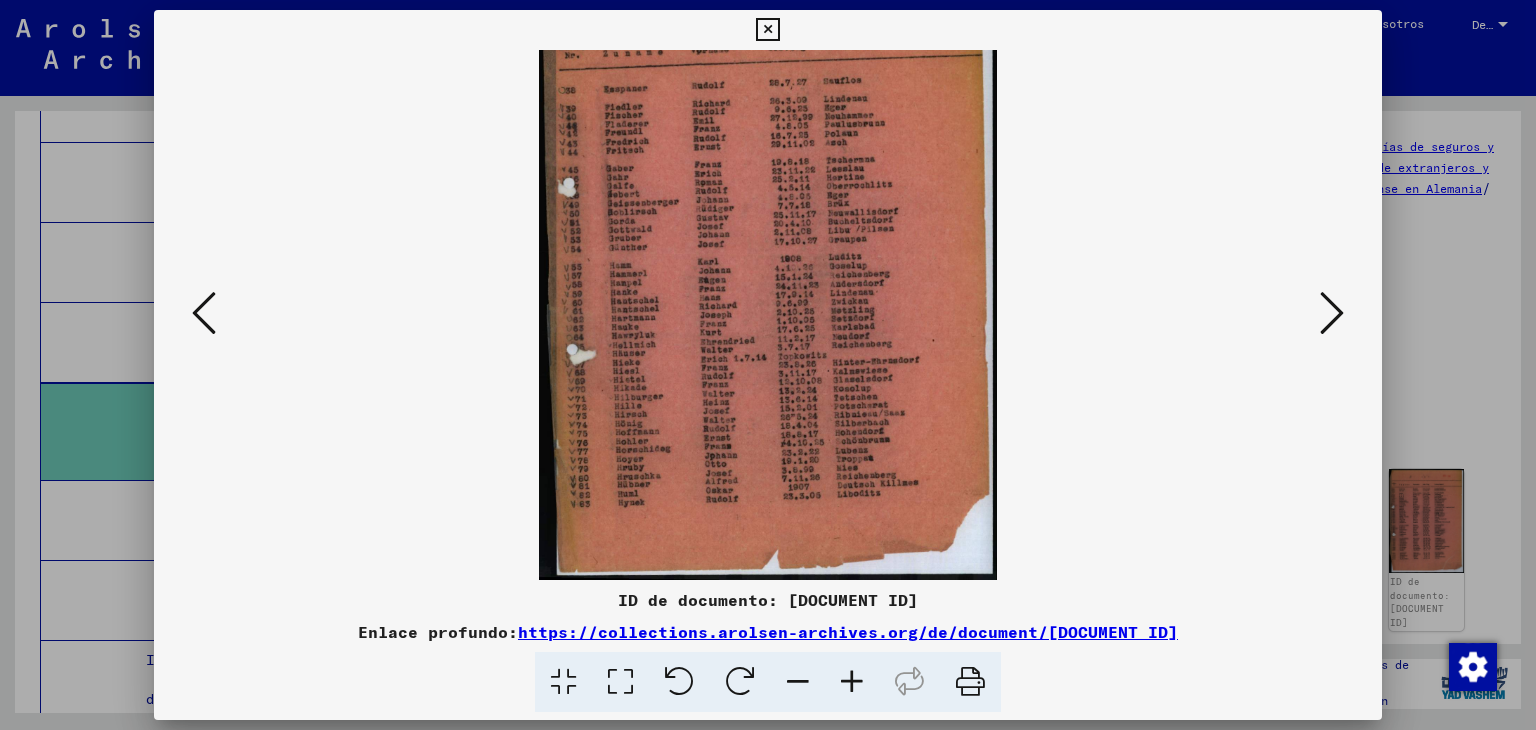 click at bounding box center [798, 682] 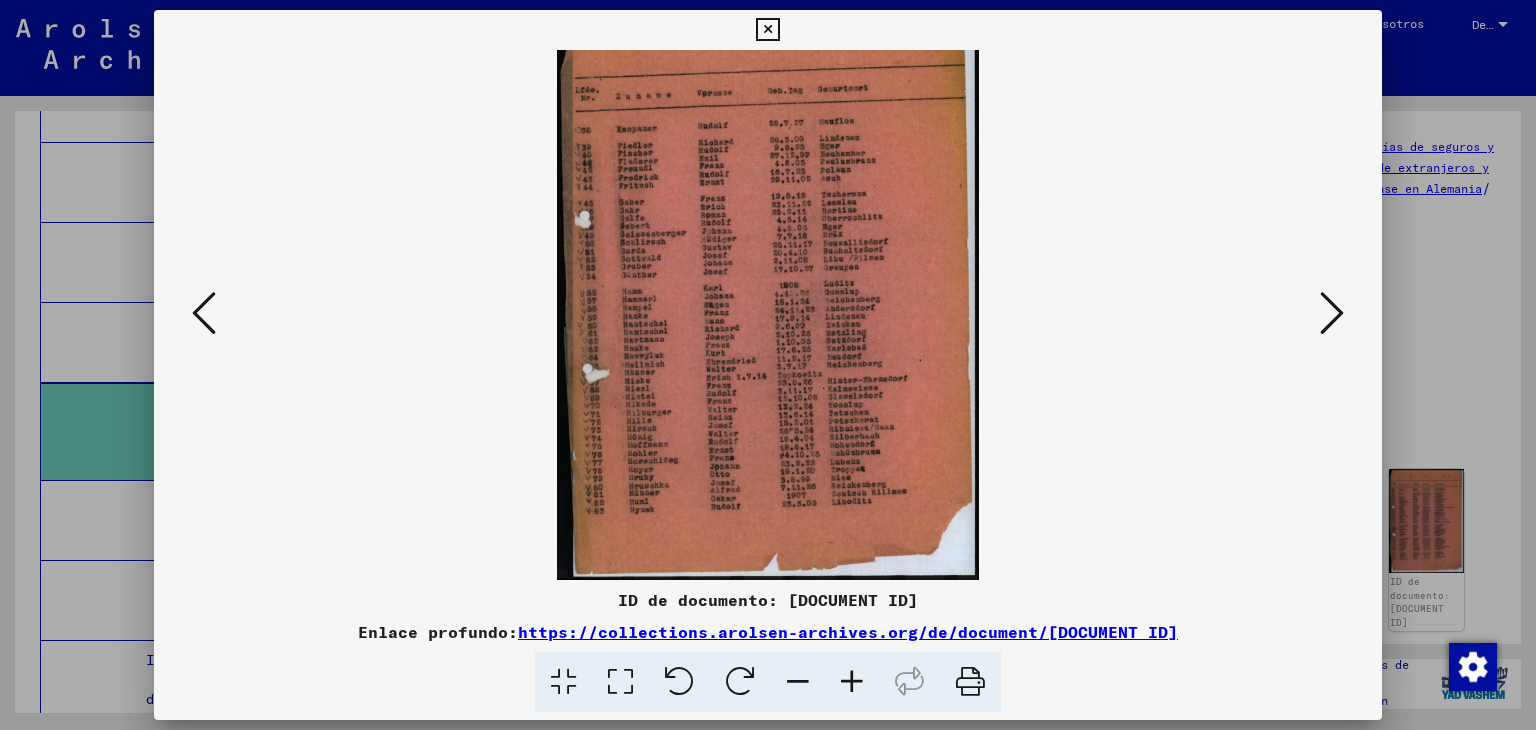 click at bounding box center [798, 682] 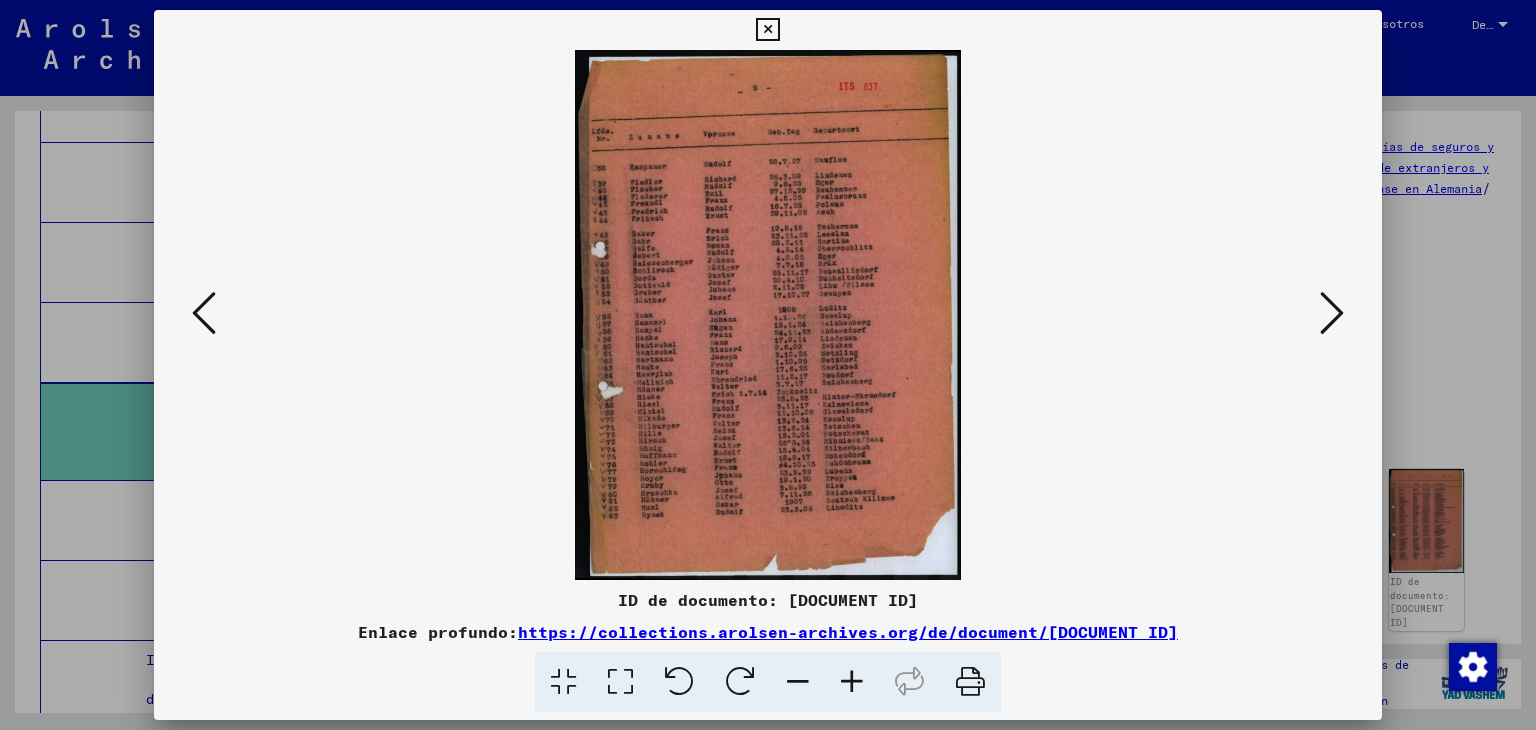 scroll, scrollTop: 0, scrollLeft: 0, axis: both 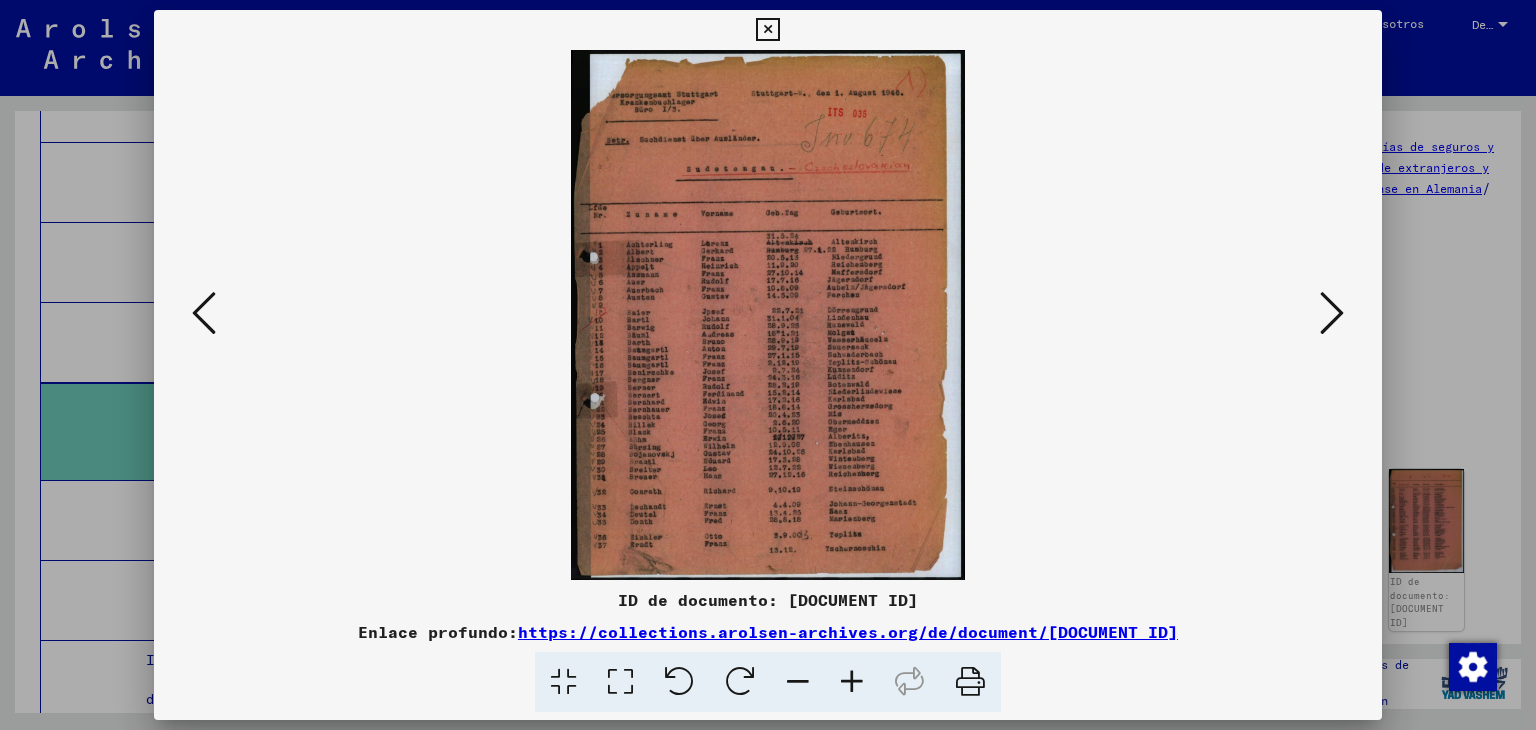 click at bounding box center (204, 314) 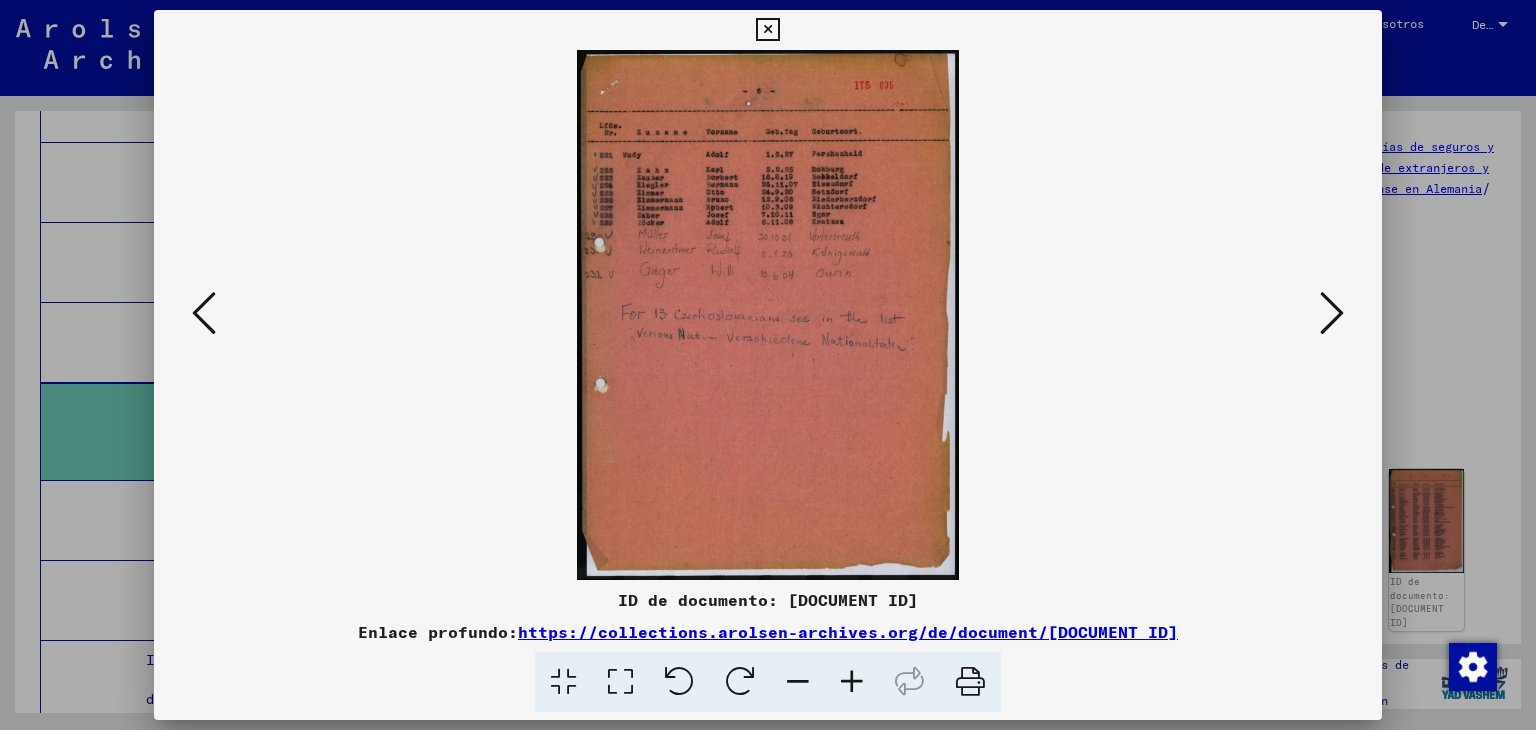 click at bounding box center [204, 314] 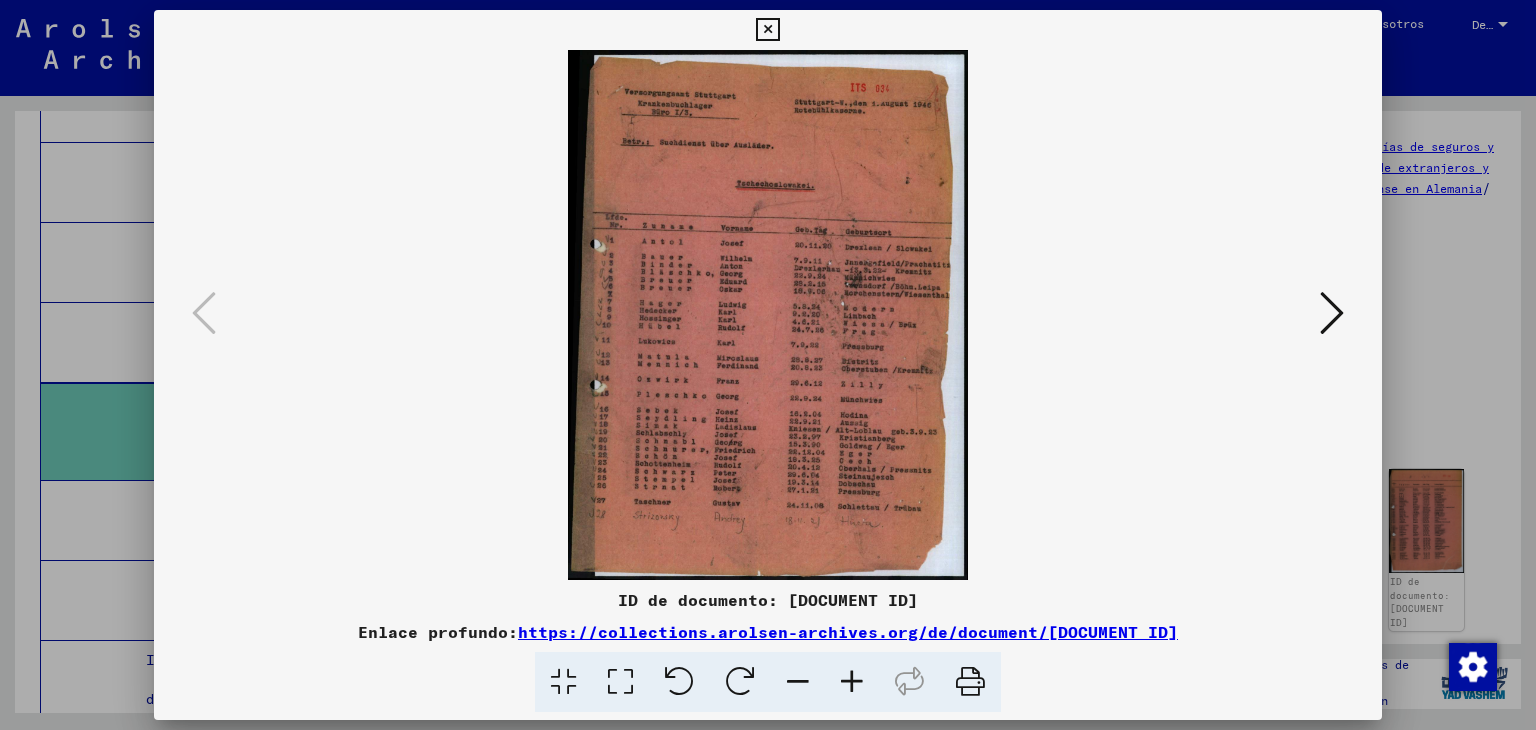 click at bounding box center [1332, 314] 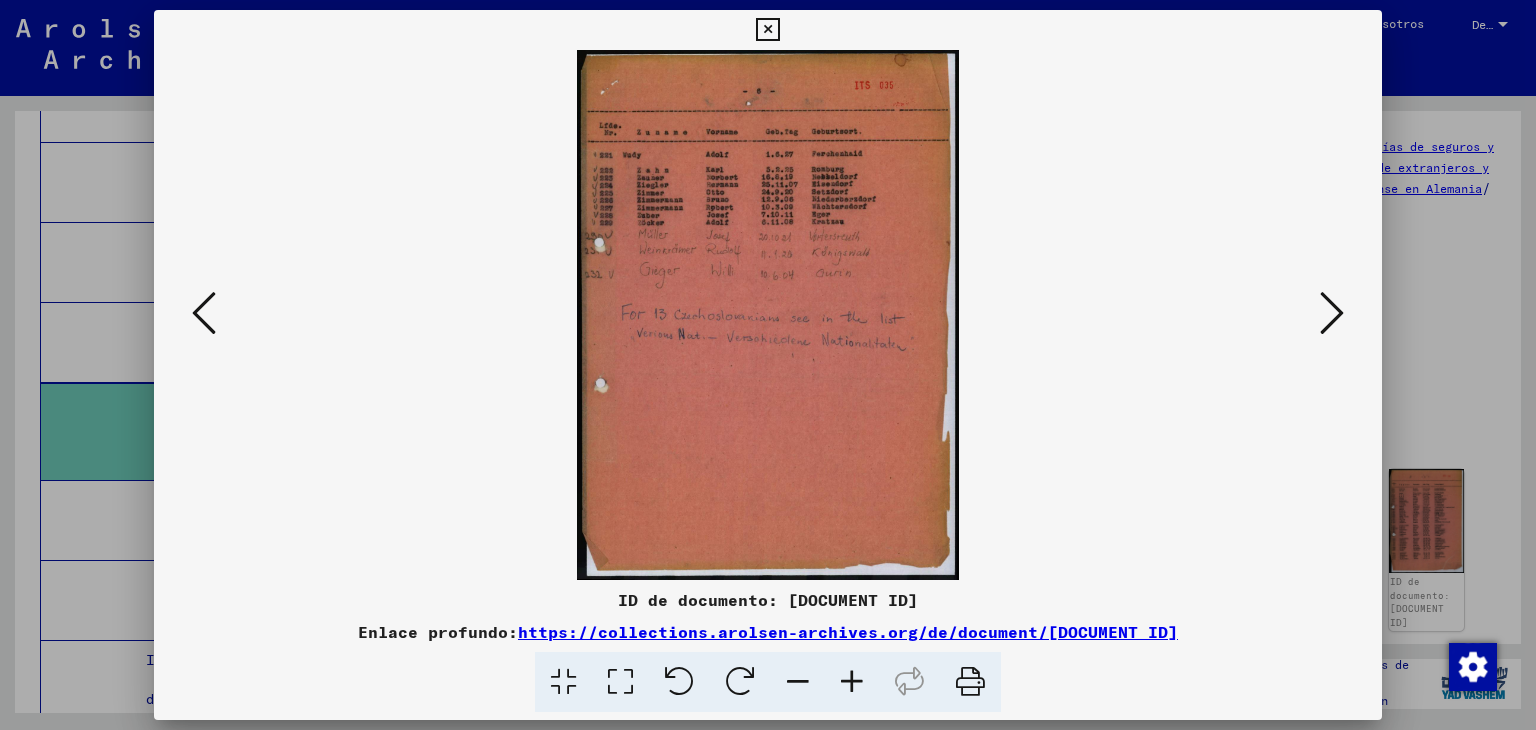 click at bounding box center (1332, 313) 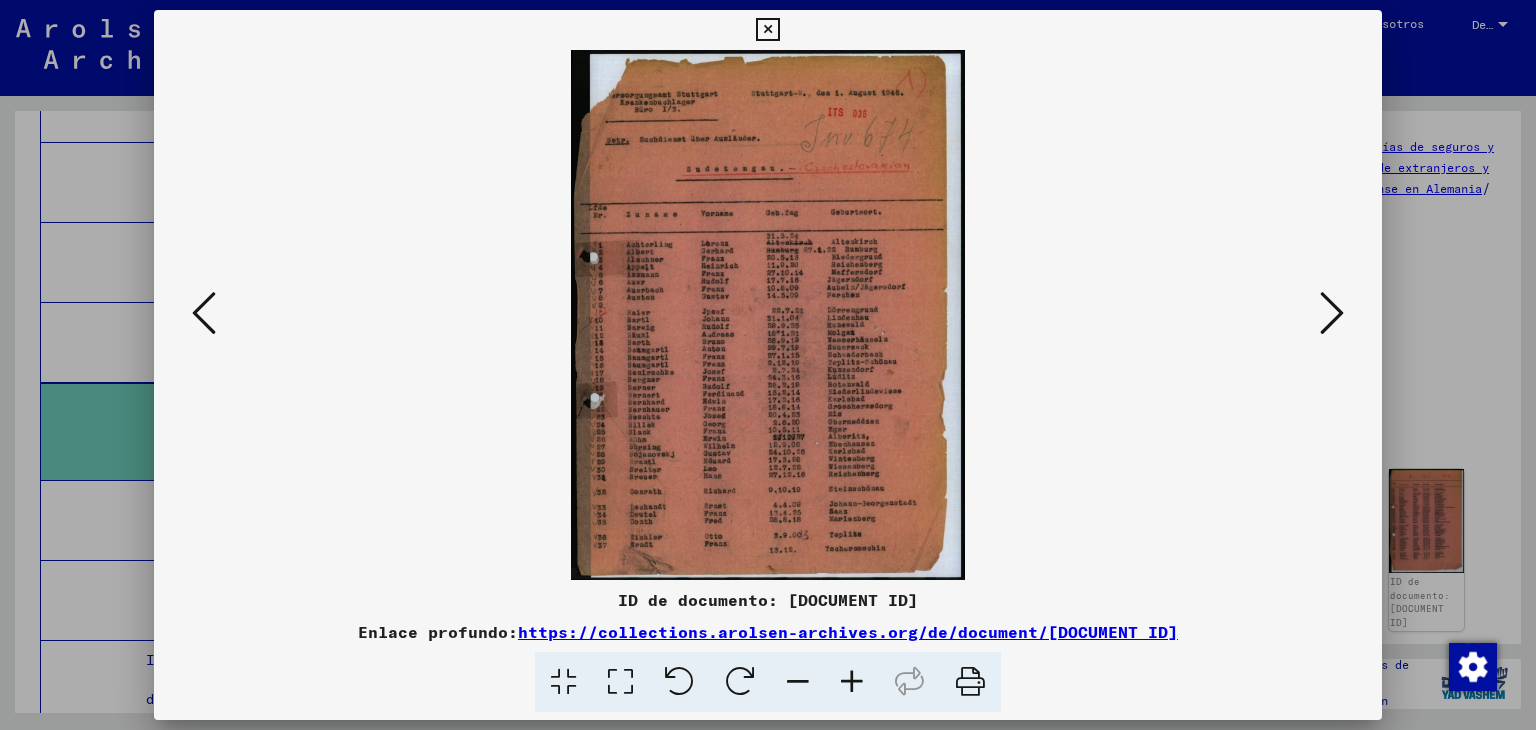 click at bounding box center [1332, 313] 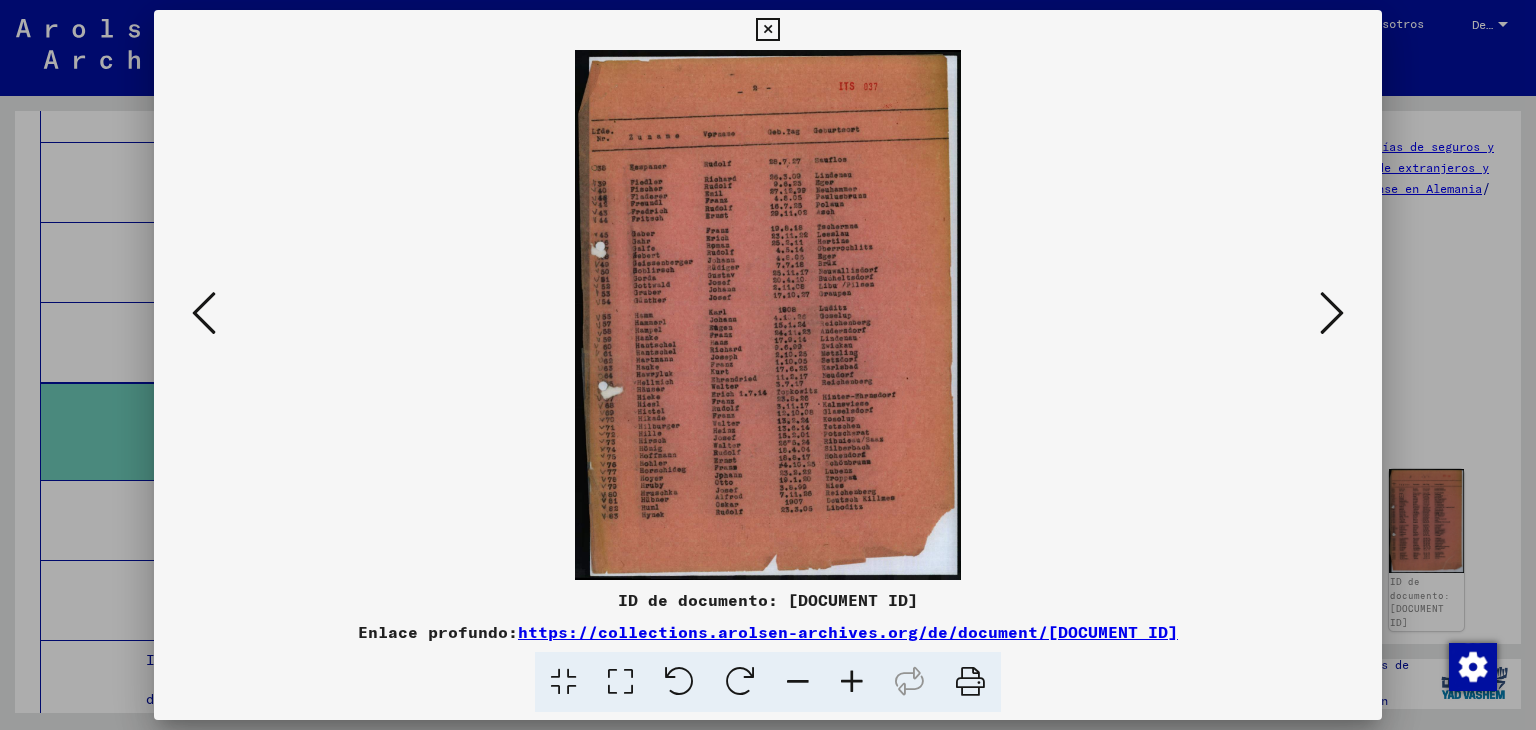 click at bounding box center [1332, 313] 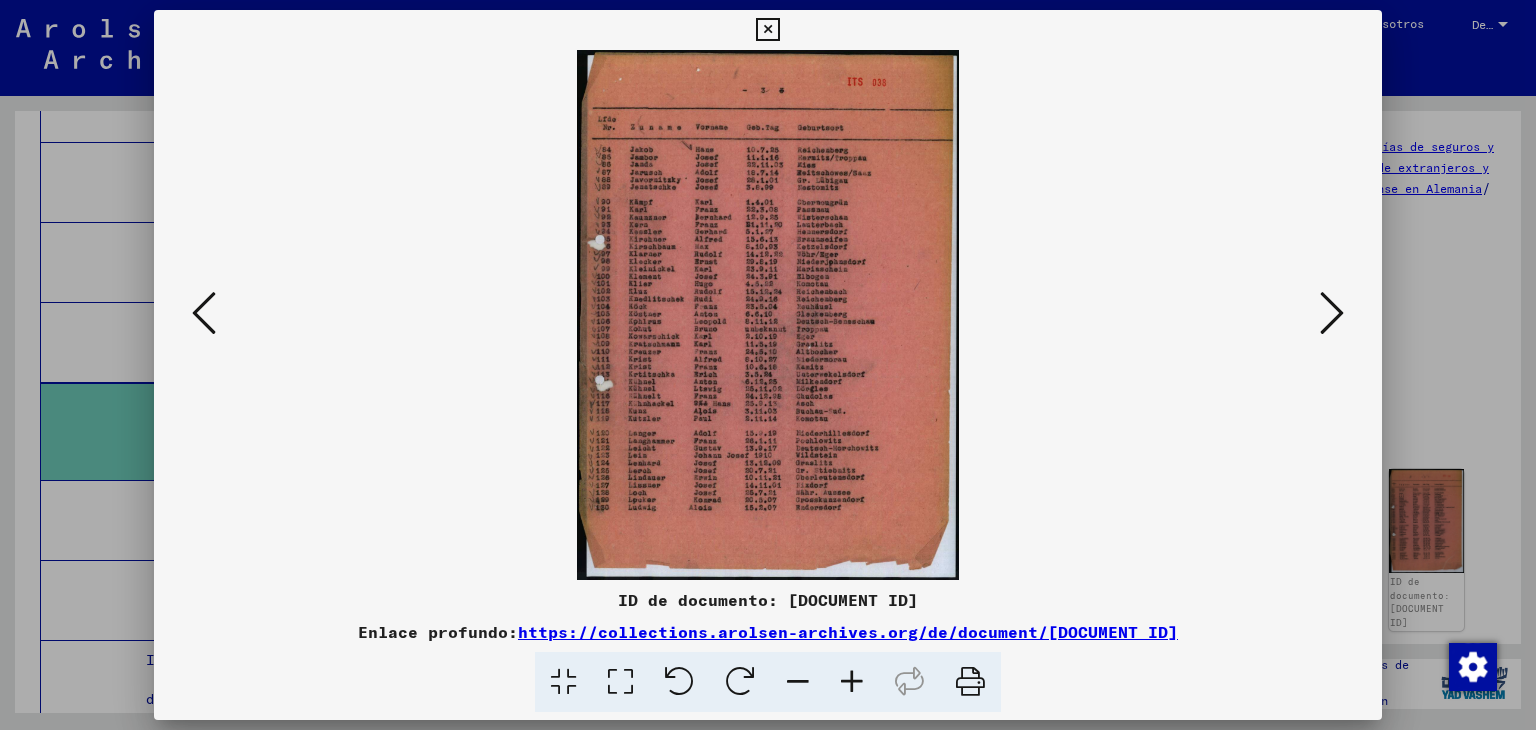 click at bounding box center (1332, 313) 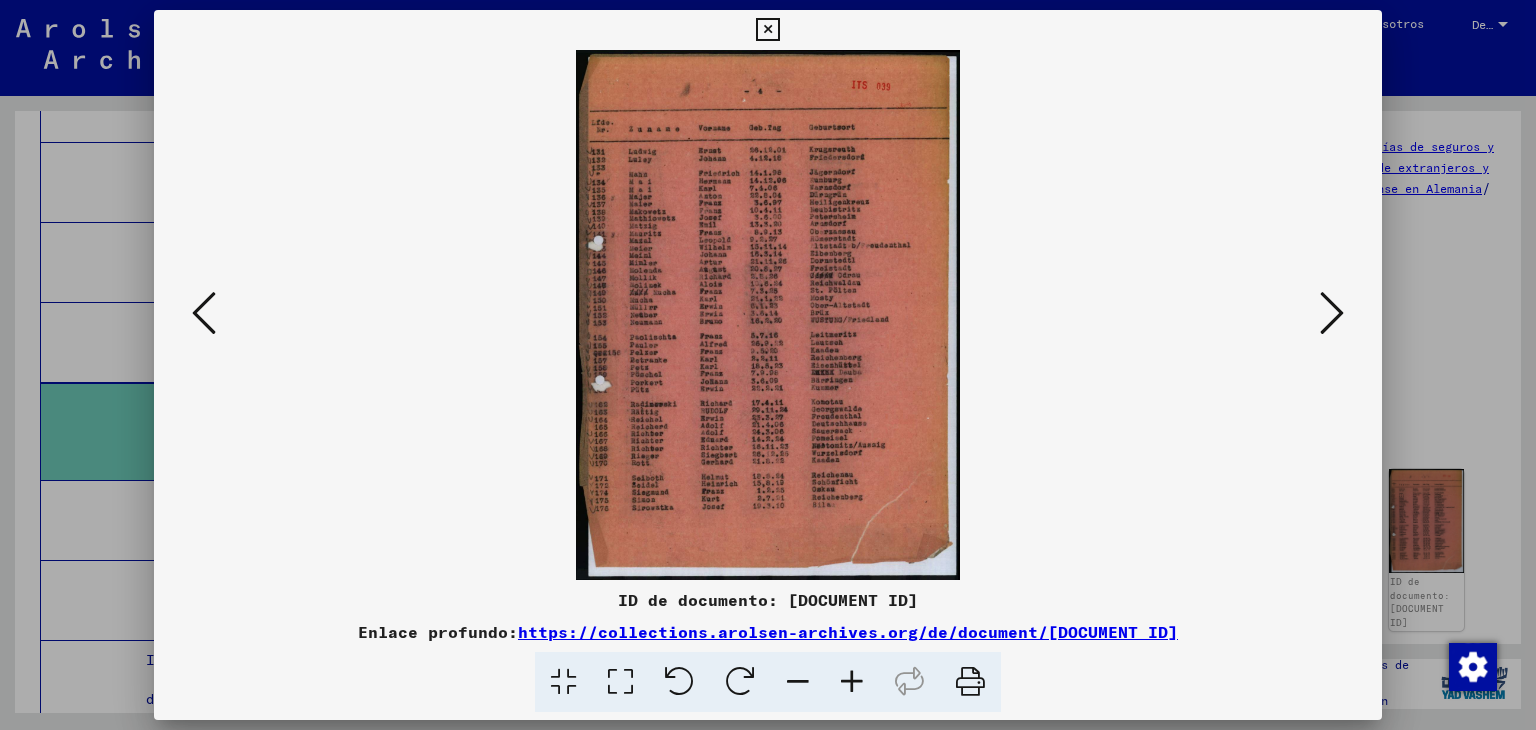 click at bounding box center [1332, 313] 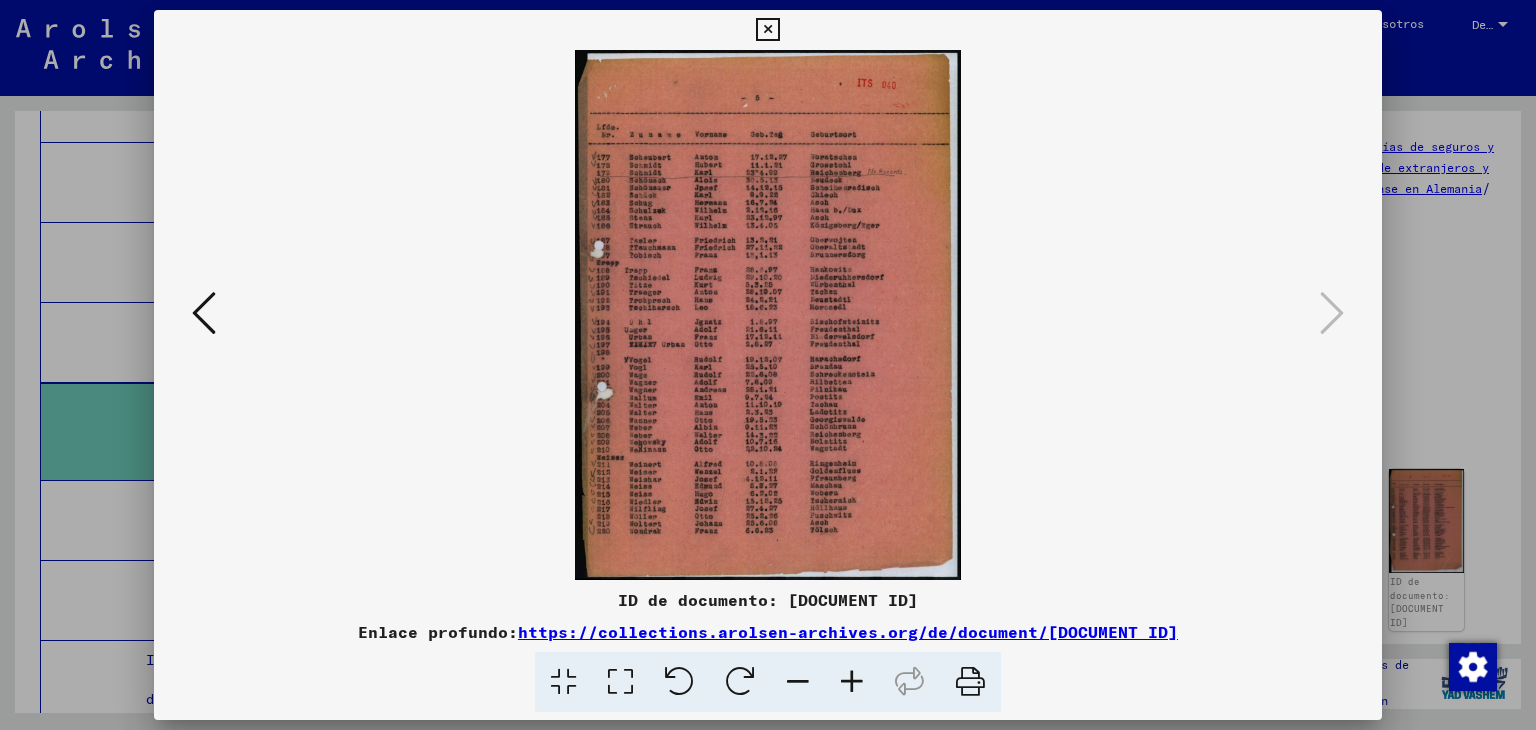 click at bounding box center (767, 30) 